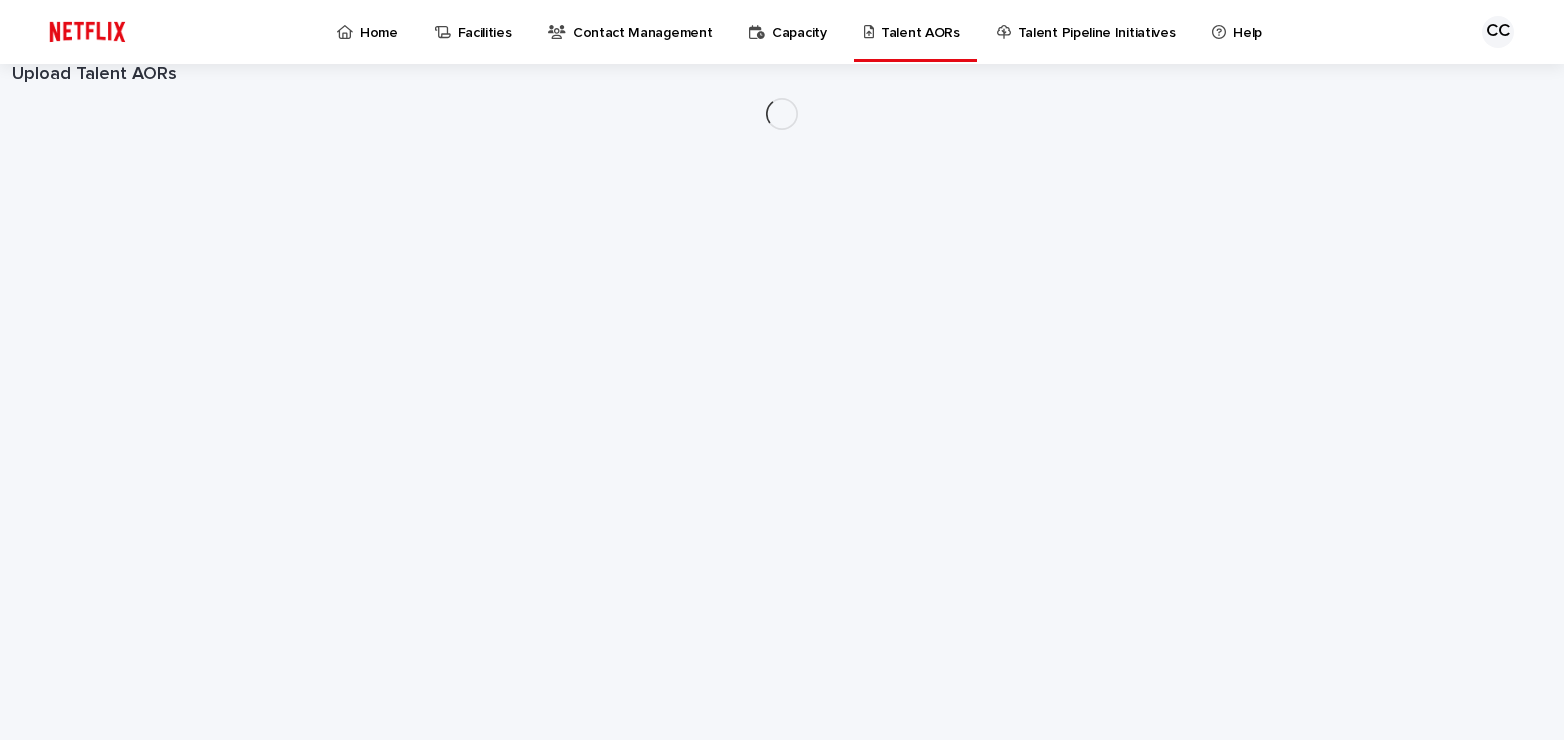 scroll, scrollTop: 0, scrollLeft: 0, axis: both 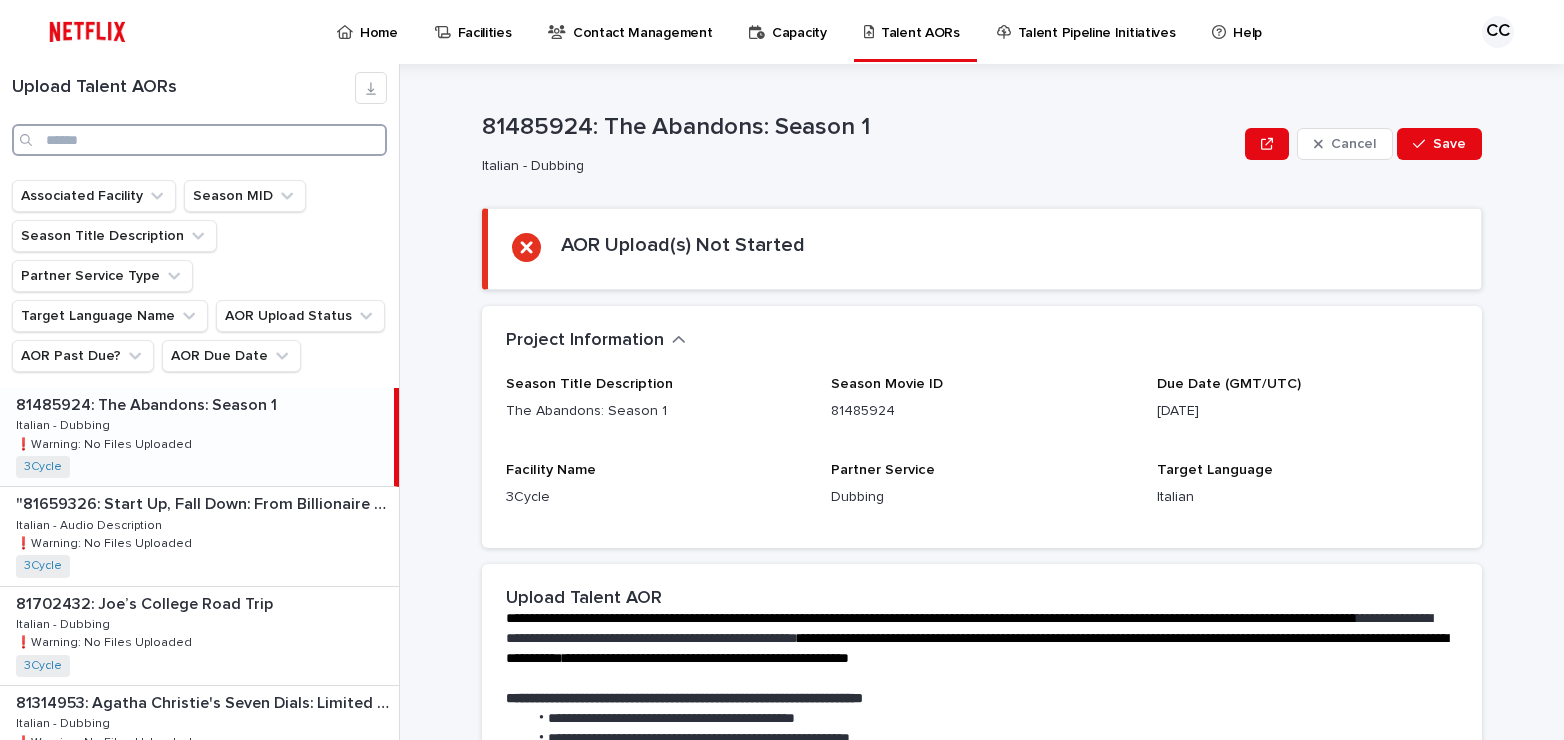 click at bounding box center (199, 140) 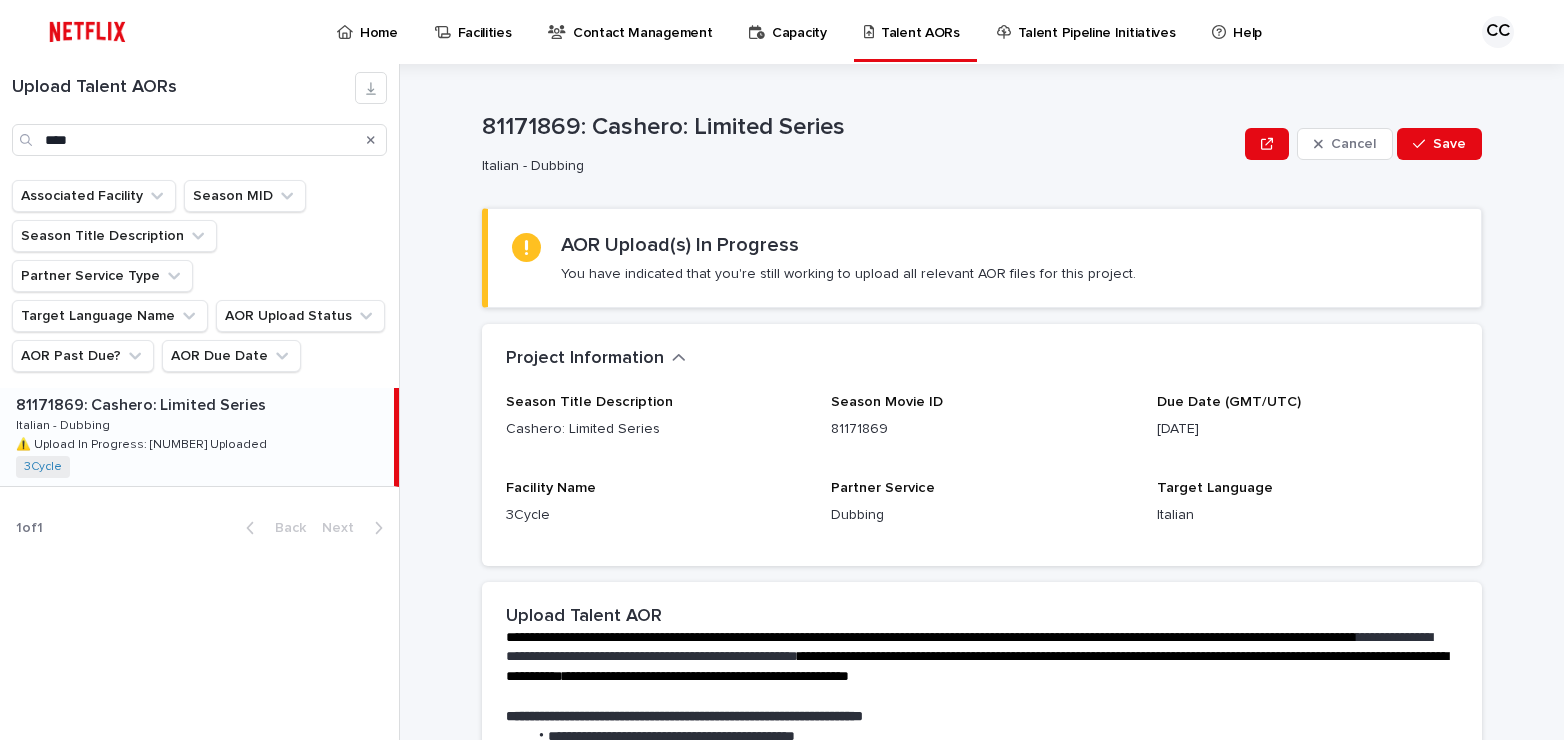 click on "81171869: Cashero: Limited Series 81171869: Cashero: Limited Series   Italian - Dubbing Italian - Dubbing   ⚠️ Upload In Progress: 46 Uploaded ⚠️ Upload In Progress: 46 Uploaded   3Cycle   + 0" at bounding box center (197, 437) 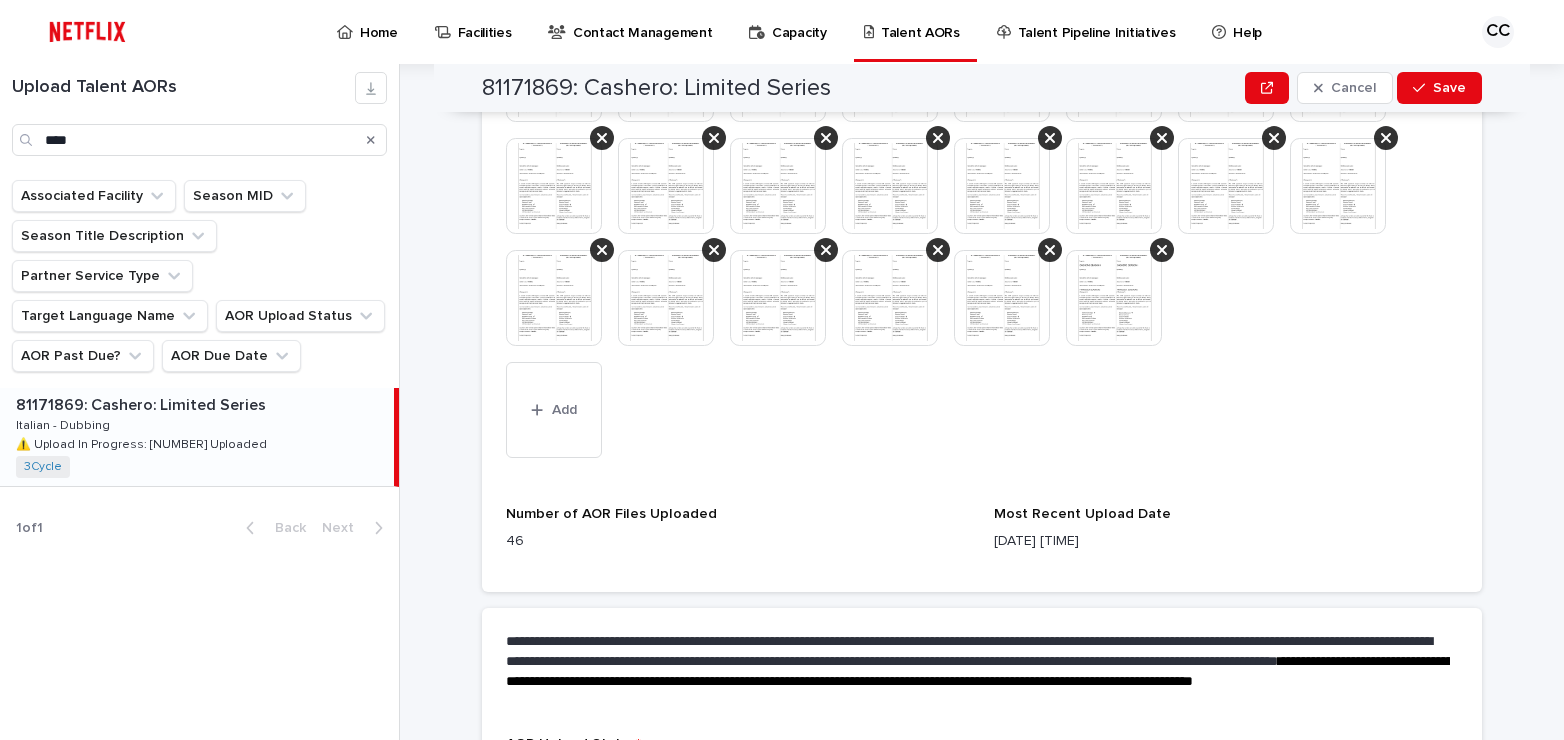 scroll, scrollTop: 1292, scrollLeft: 0, axis: vertical 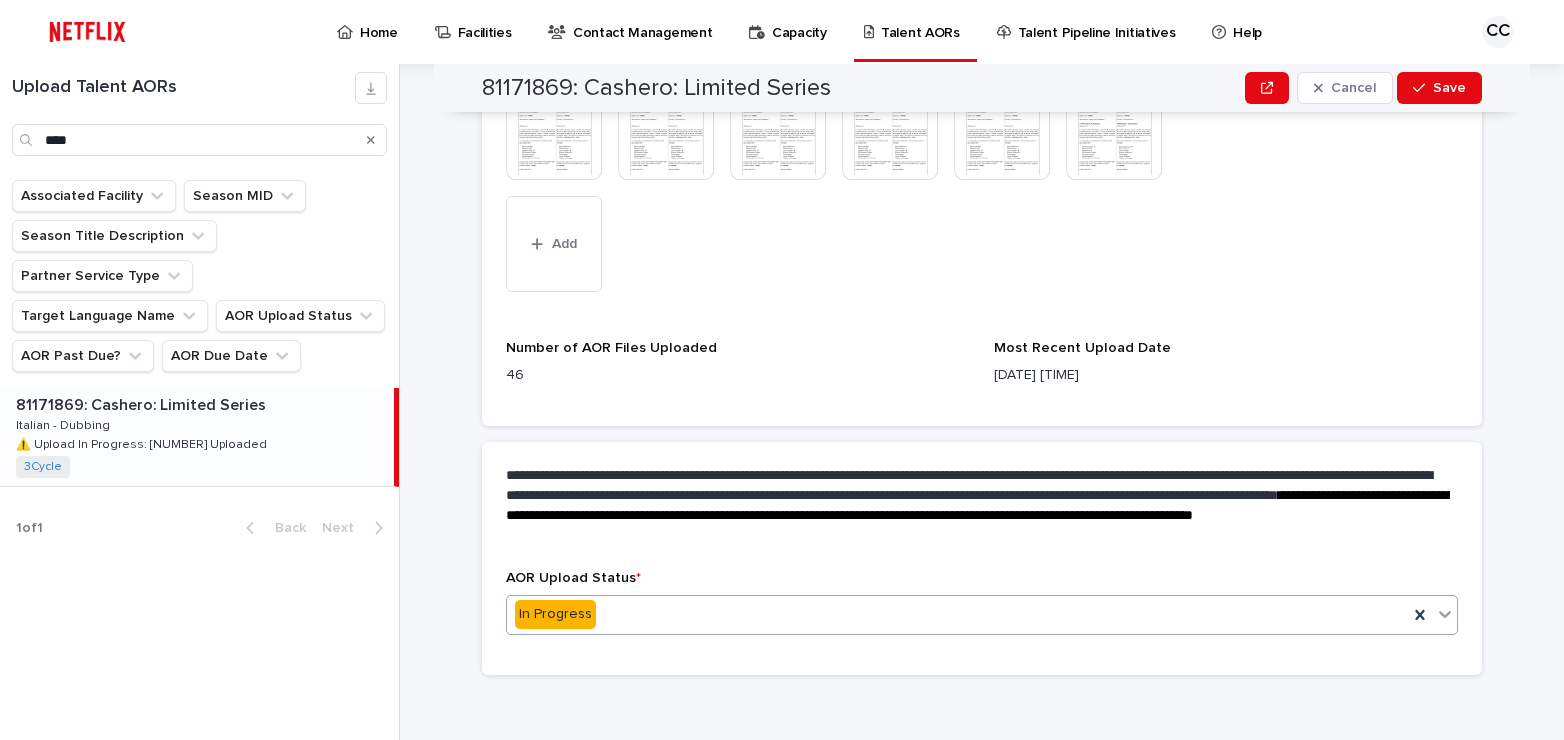 click 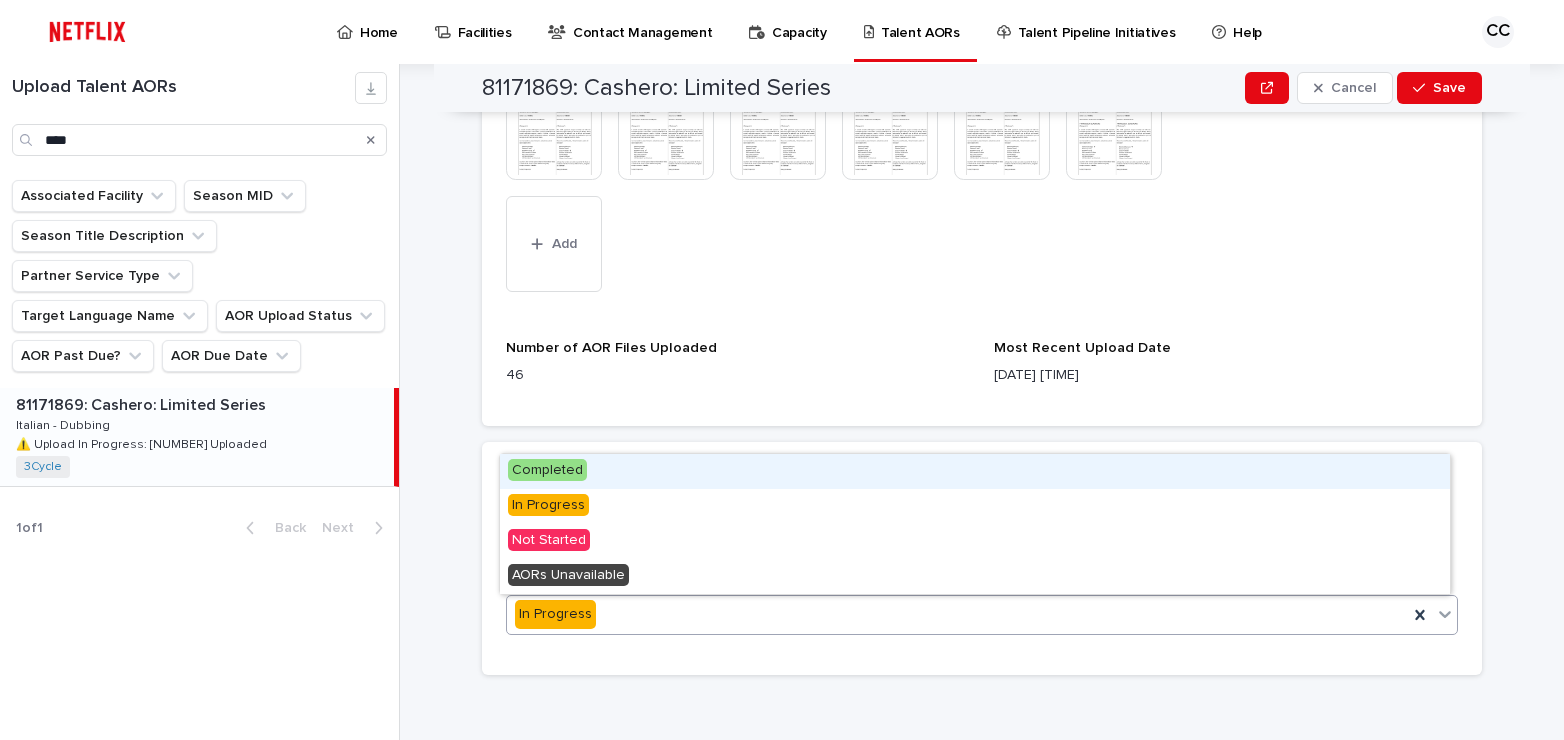 click on "Completed" at bounding box center [975, 471] 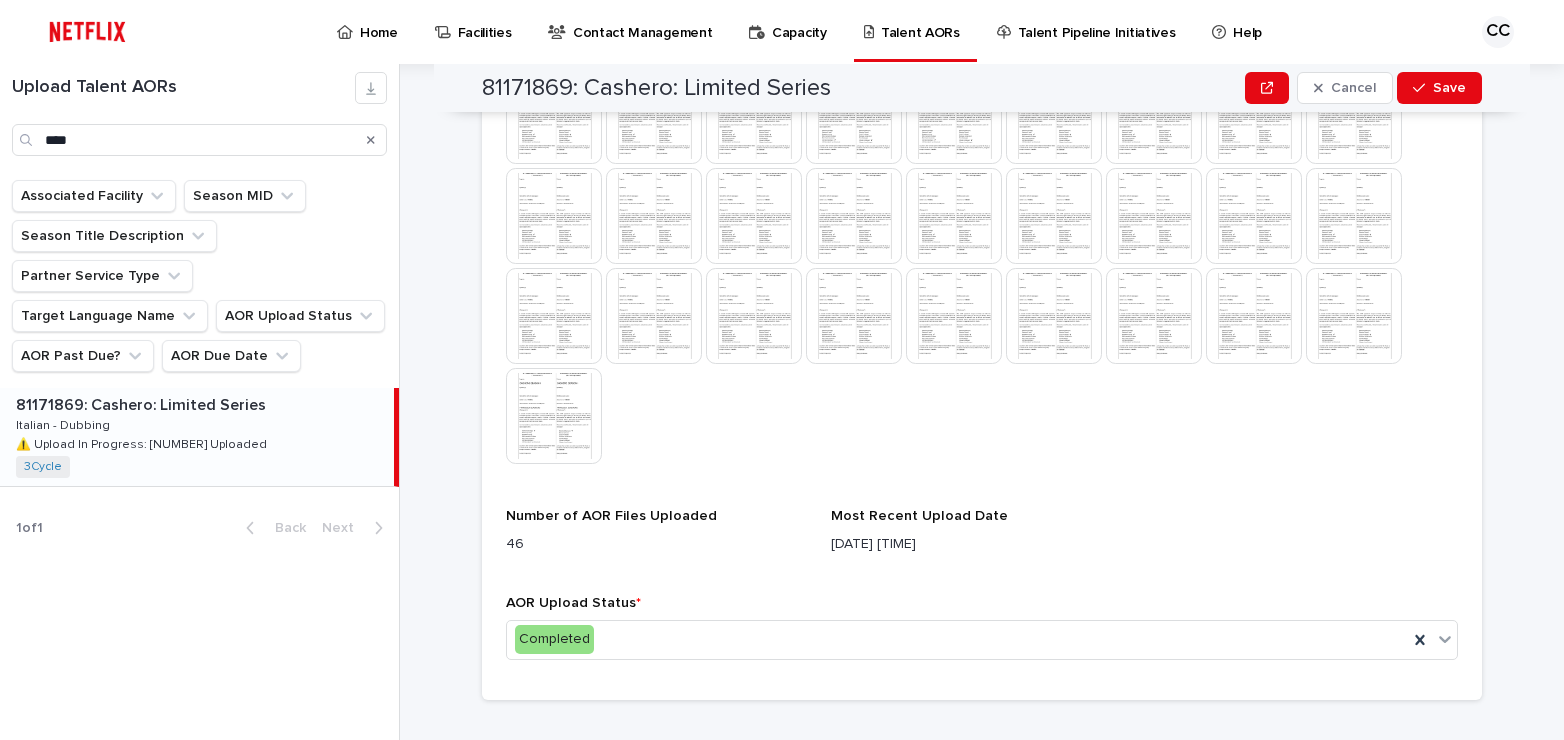 scroll, scrollTop: 0, scrollLeft: 0, axis: both 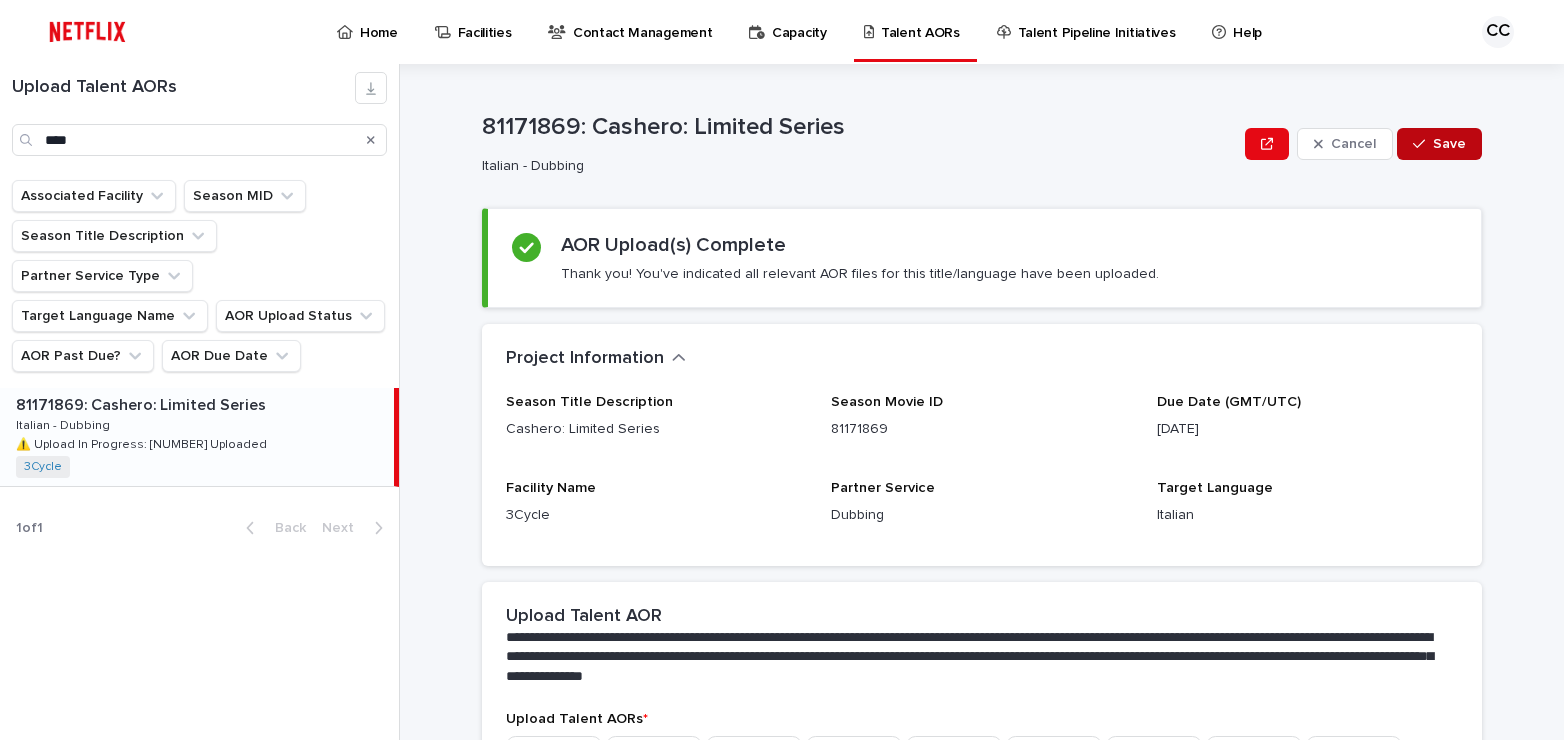 click on "Save" at bounding box center (1449, 144) 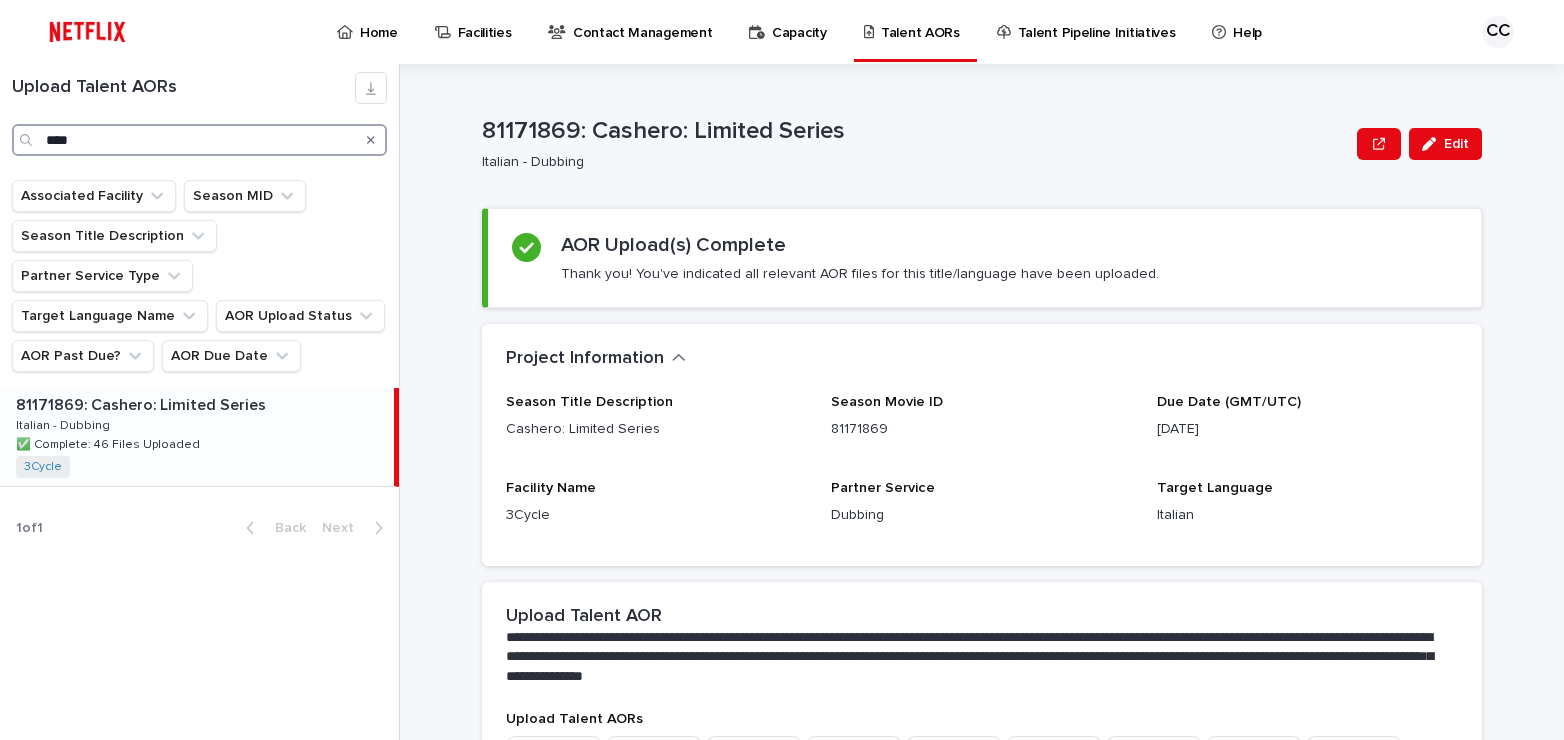 drag, startPoint x: 92, startPoint y: 144, endPoint x: 11, endPoint y: 134, distance: 81.61495 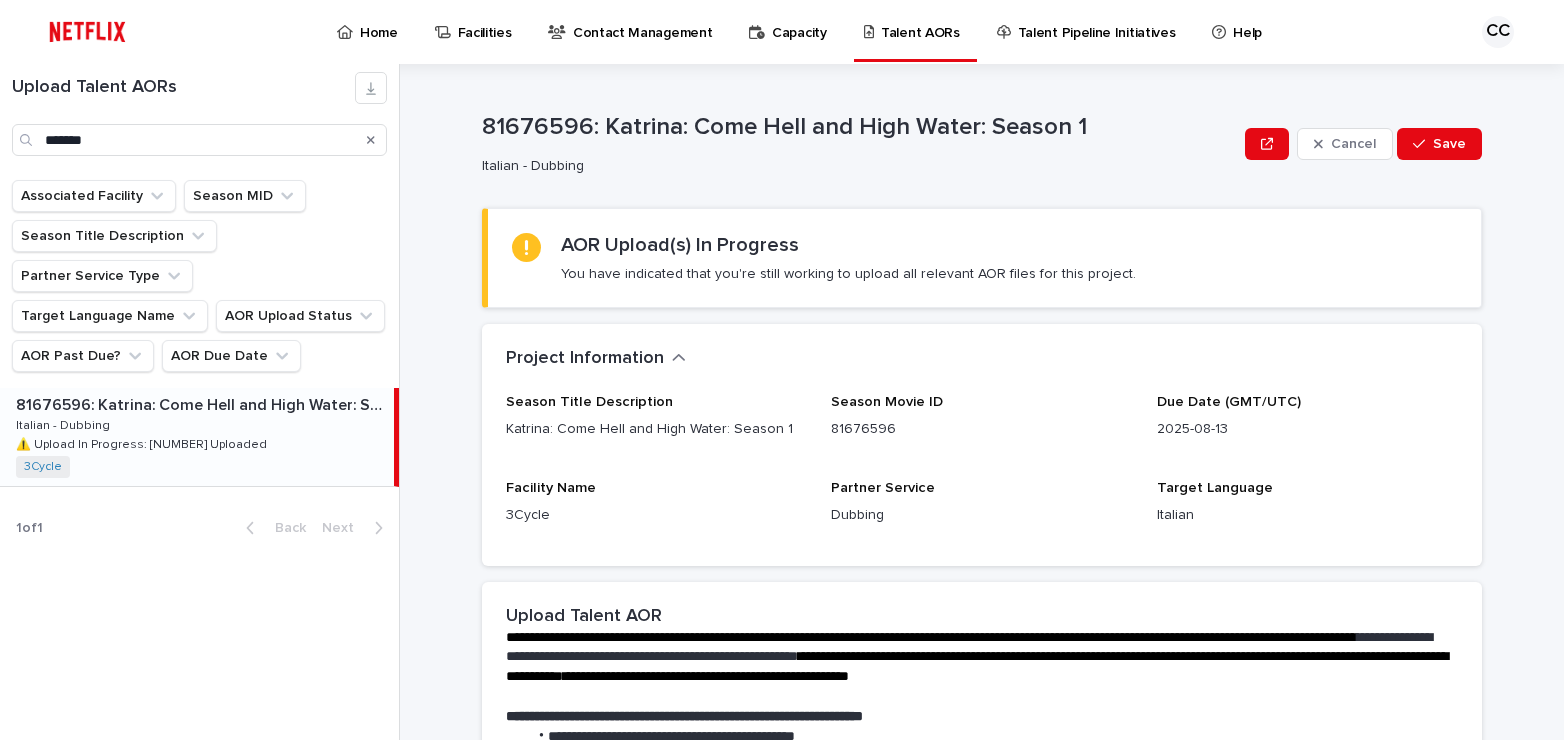 click on "⚠️ Upload In Progress: [NUMBER] Uploaded" at bounding box center [143, 443] 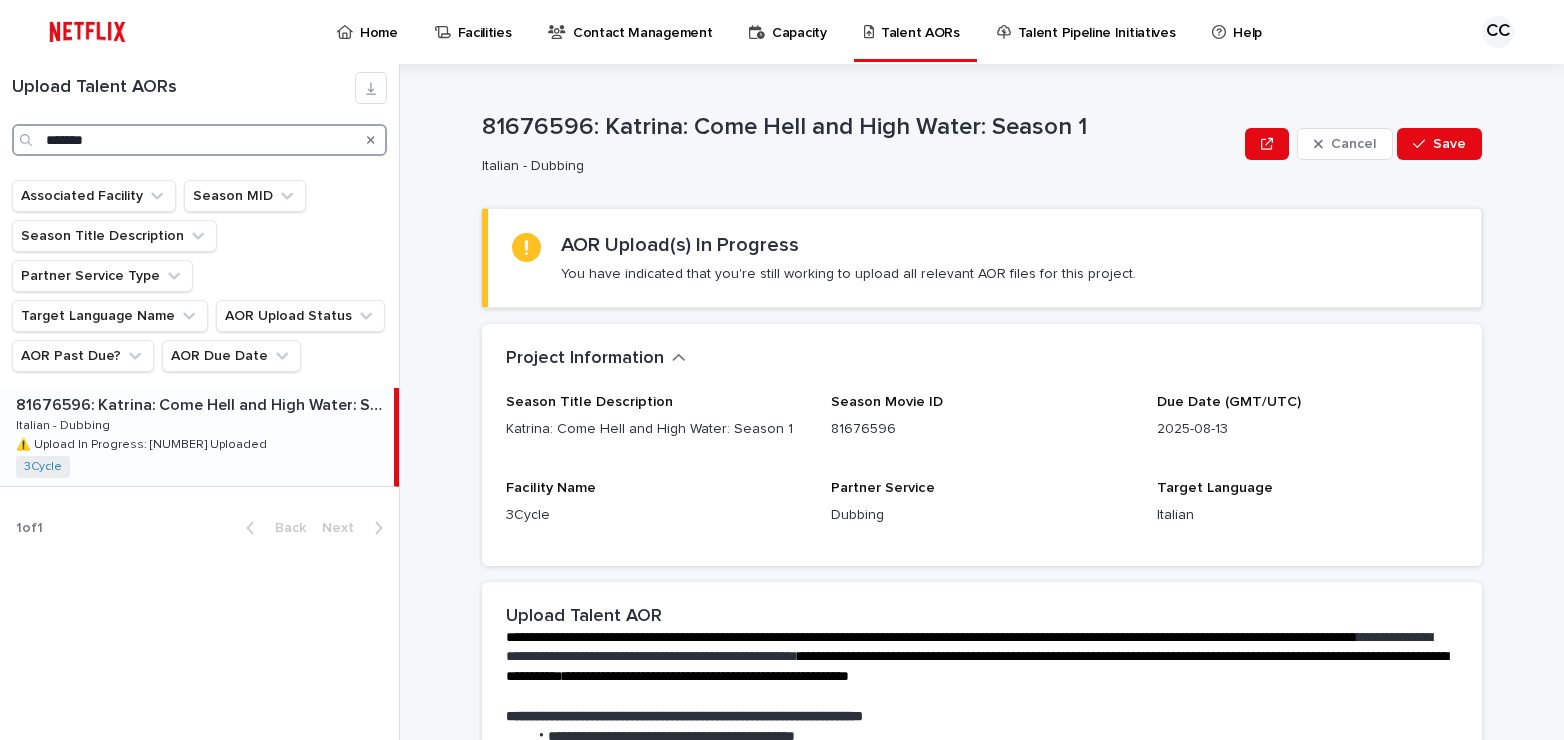 drag, startPoint x: 113, startPoint y: 140, endPoint x: 36, endPoint y: 129, distance: 77.781746 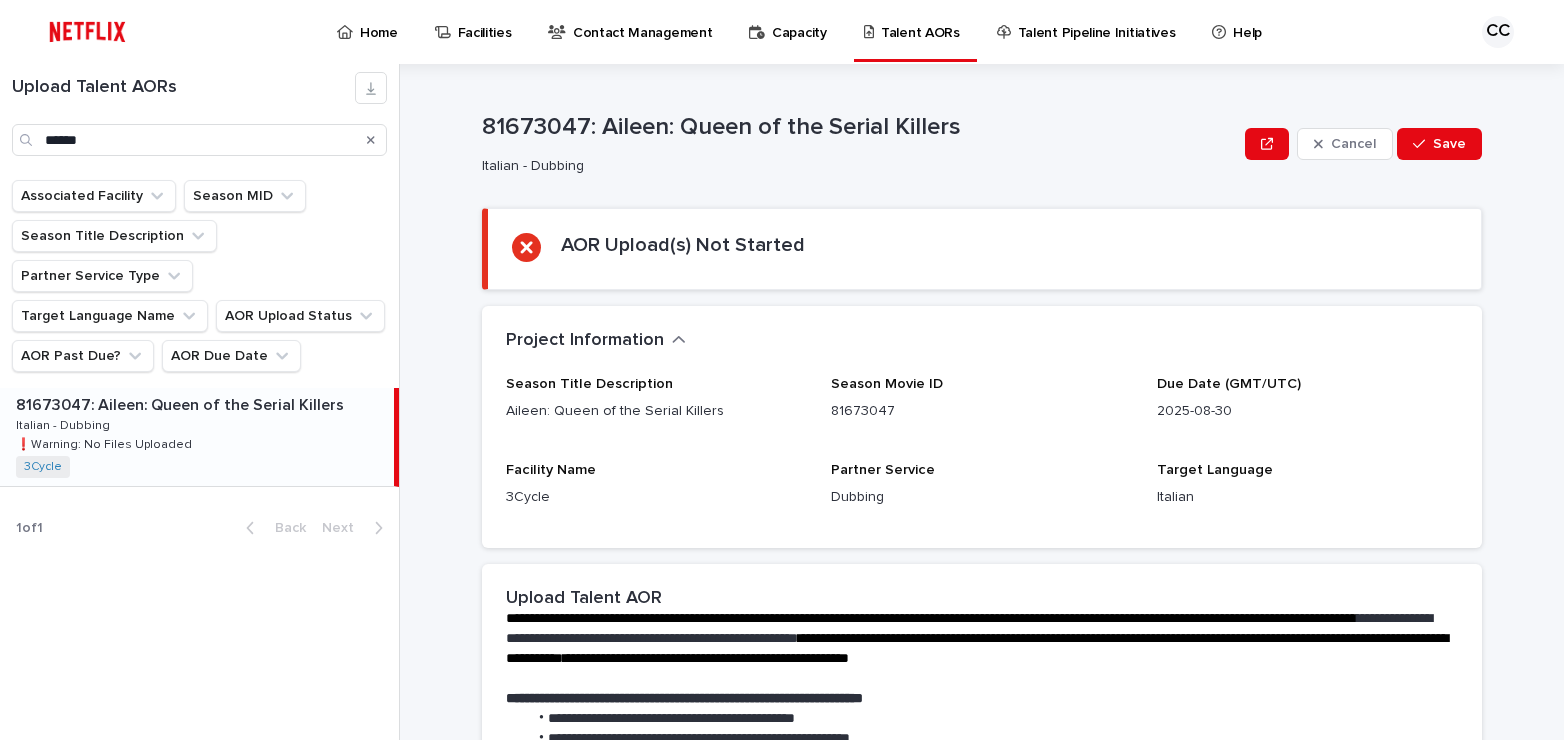 click on "81673047: Aileen: Queen of the Serial Killers 81673047: Aileen: Queen of the Serial Killers   Italian - Dubbing Italian - Dubbing   ❗️Warning: No Files Uploaded ❗️Warning: No Files Uploaded   3Cycle   + 0" at bounding box center [197, 437] 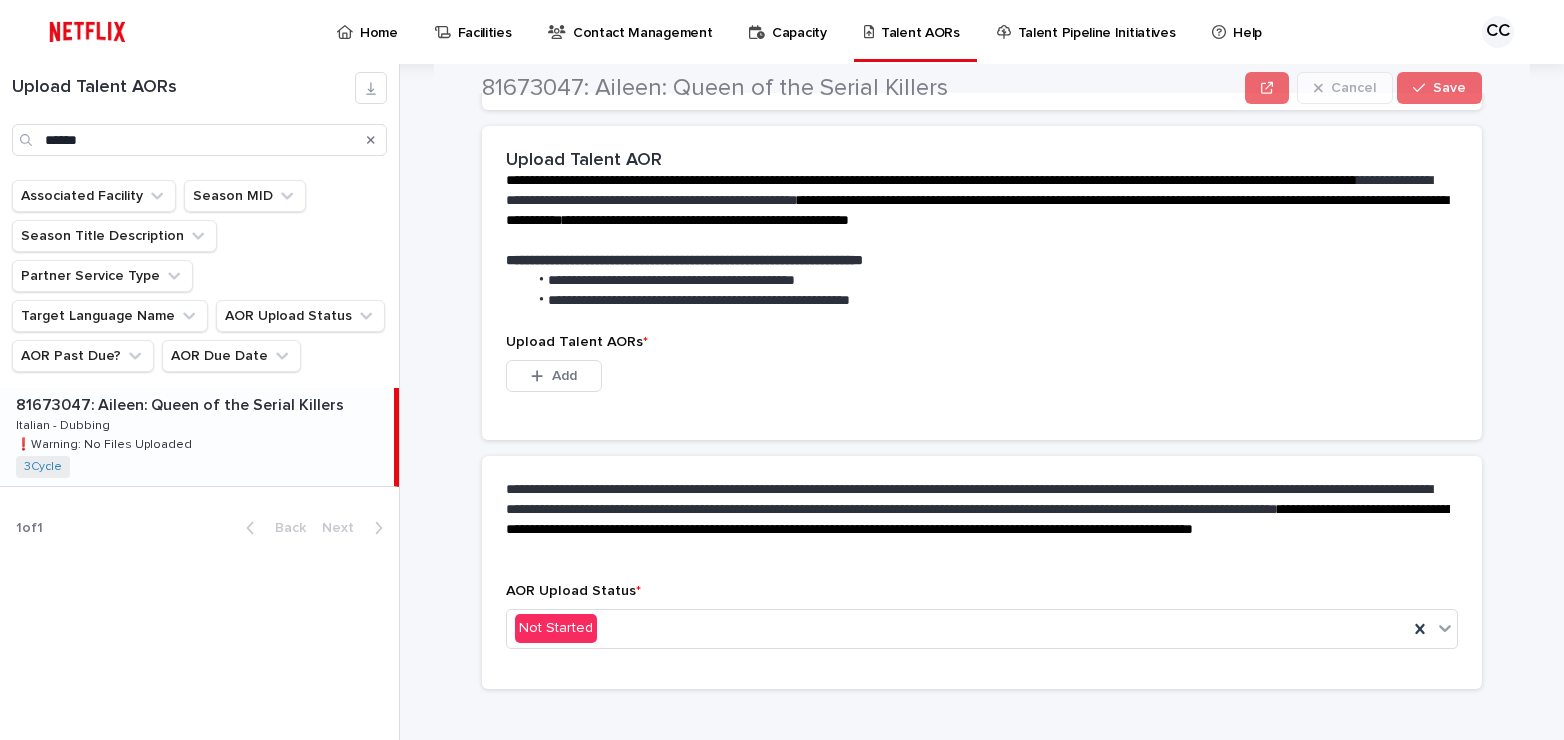 scroll, scrollTop: 459, scrollLeft: 0, axis: vertical 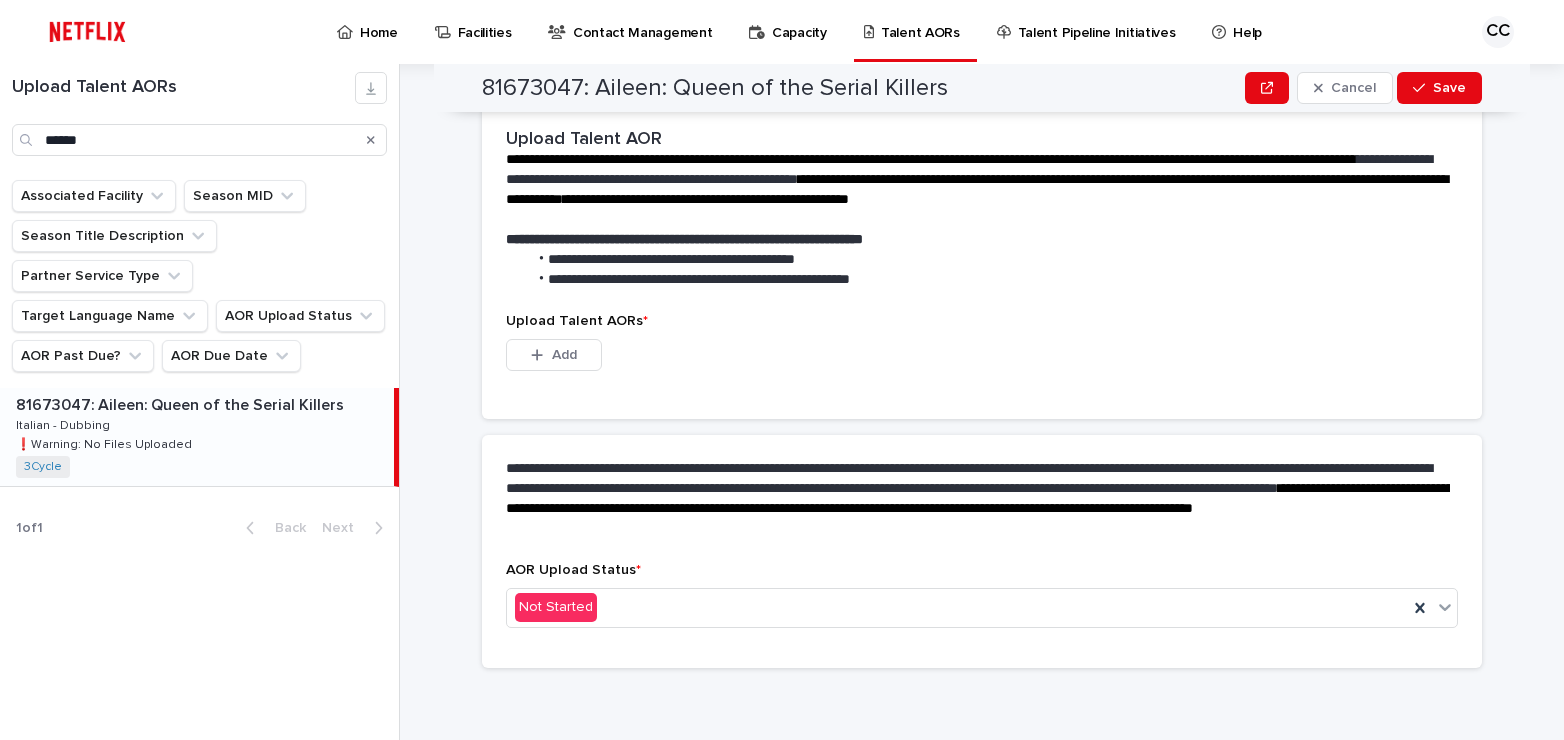 drag, startPoint x: 552, startPoint y: 358, endPoint x: 271, endPoint y: 171, distance: 337.5352 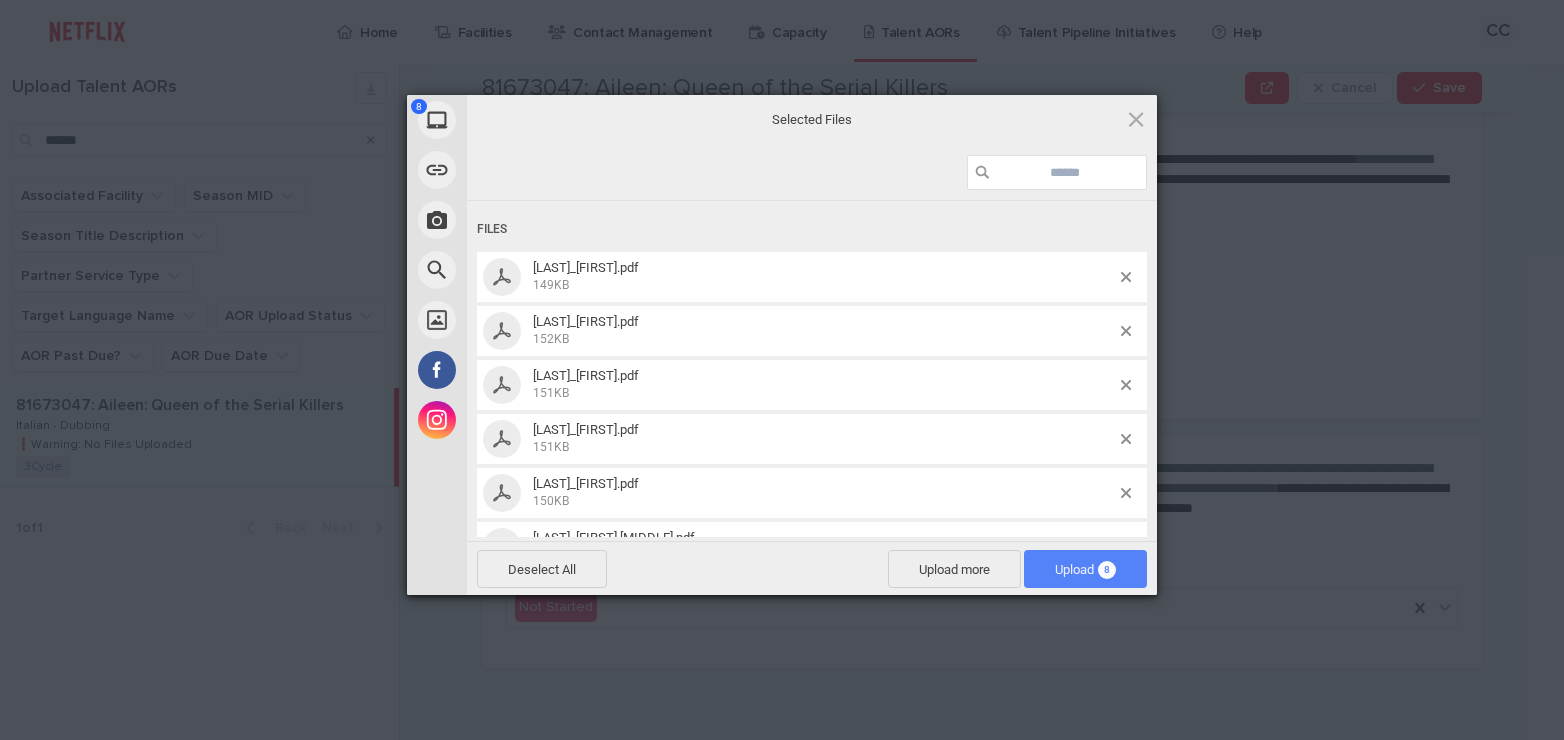 click on "Upload
8" at bounding box center (1085, 569) 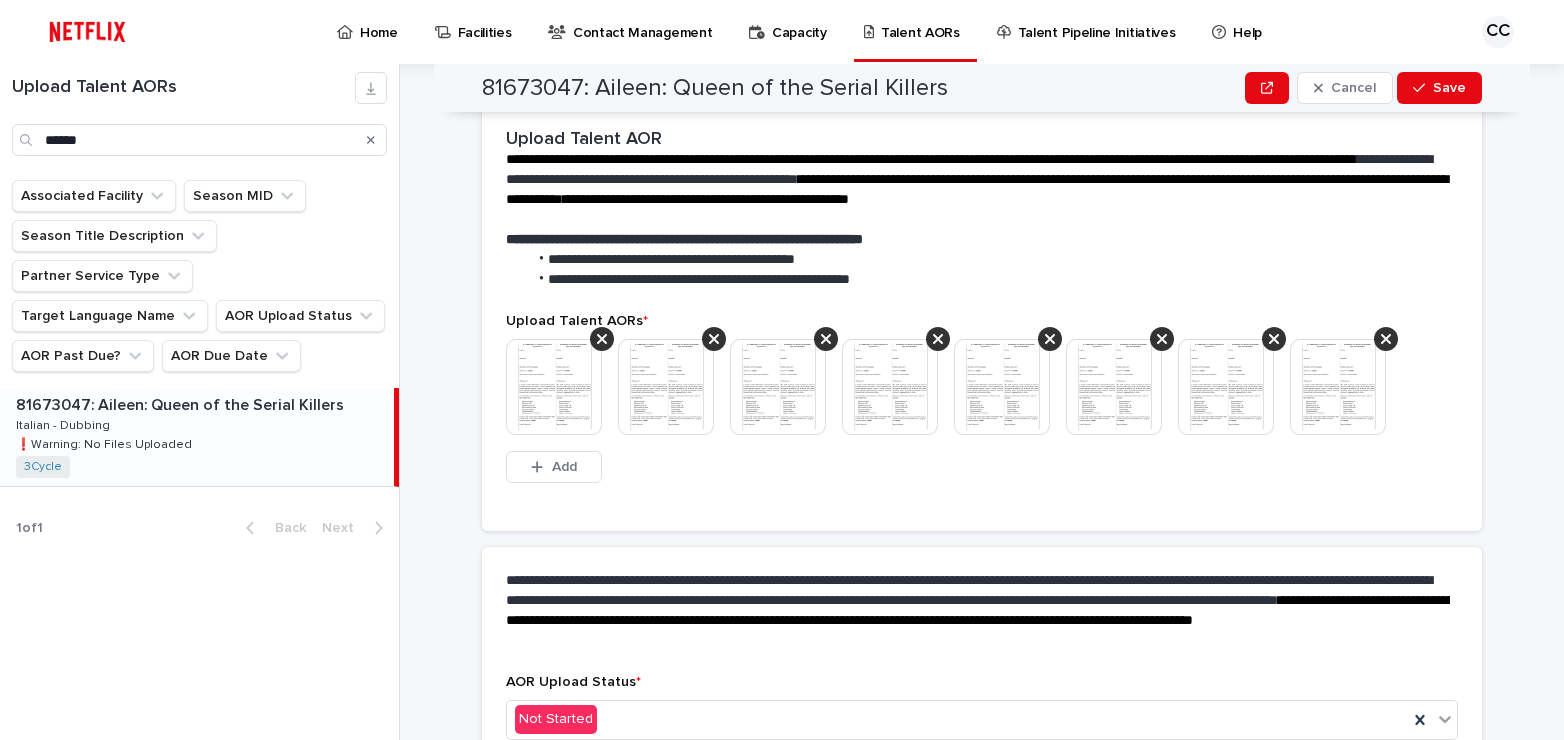 scroll, scrollTop: 459, scrollLeft: 0, axis: vertical 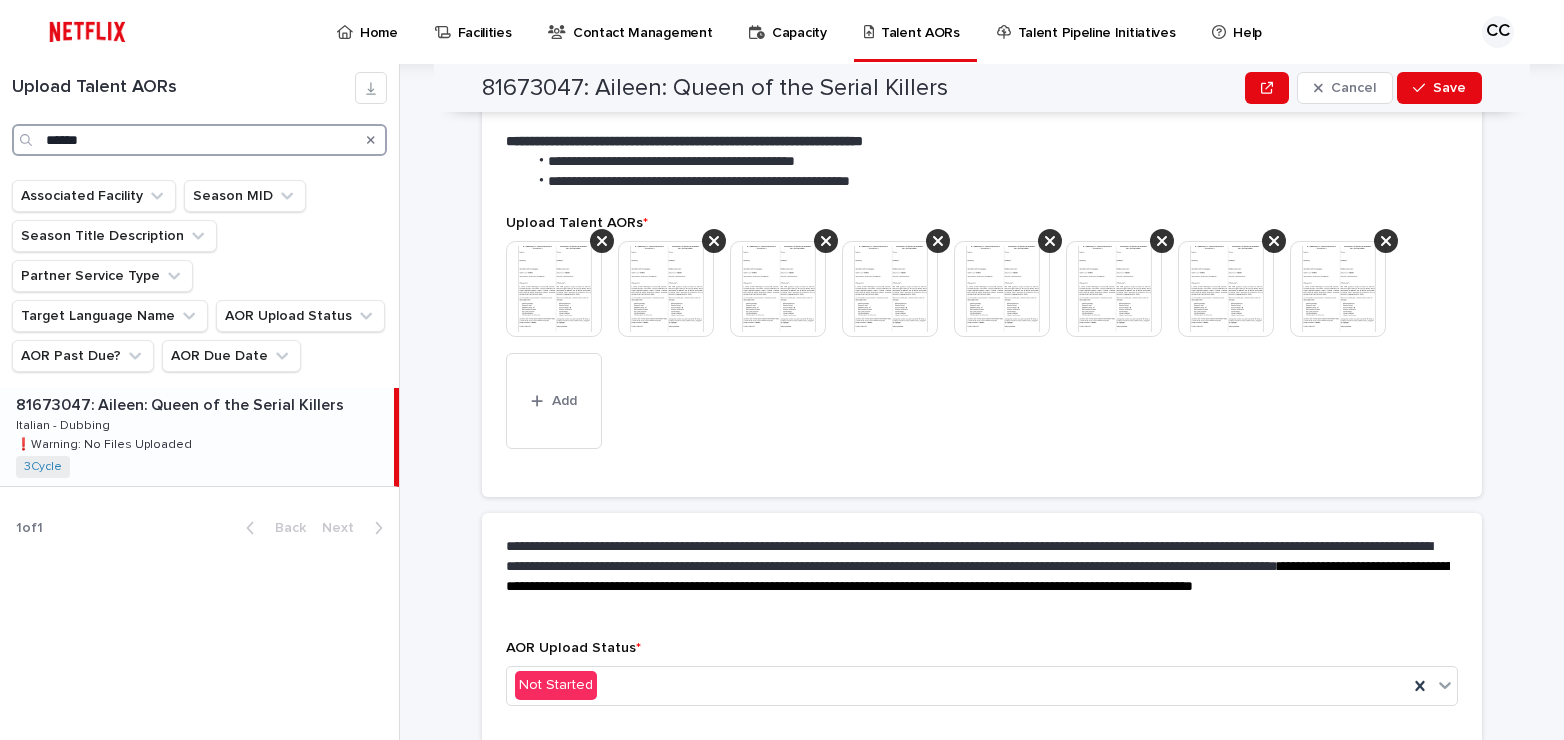 drag, startPoint x: 133, startPoint y: 139, endPoint x: 10, endPoint y: 131, distance: 123.25989 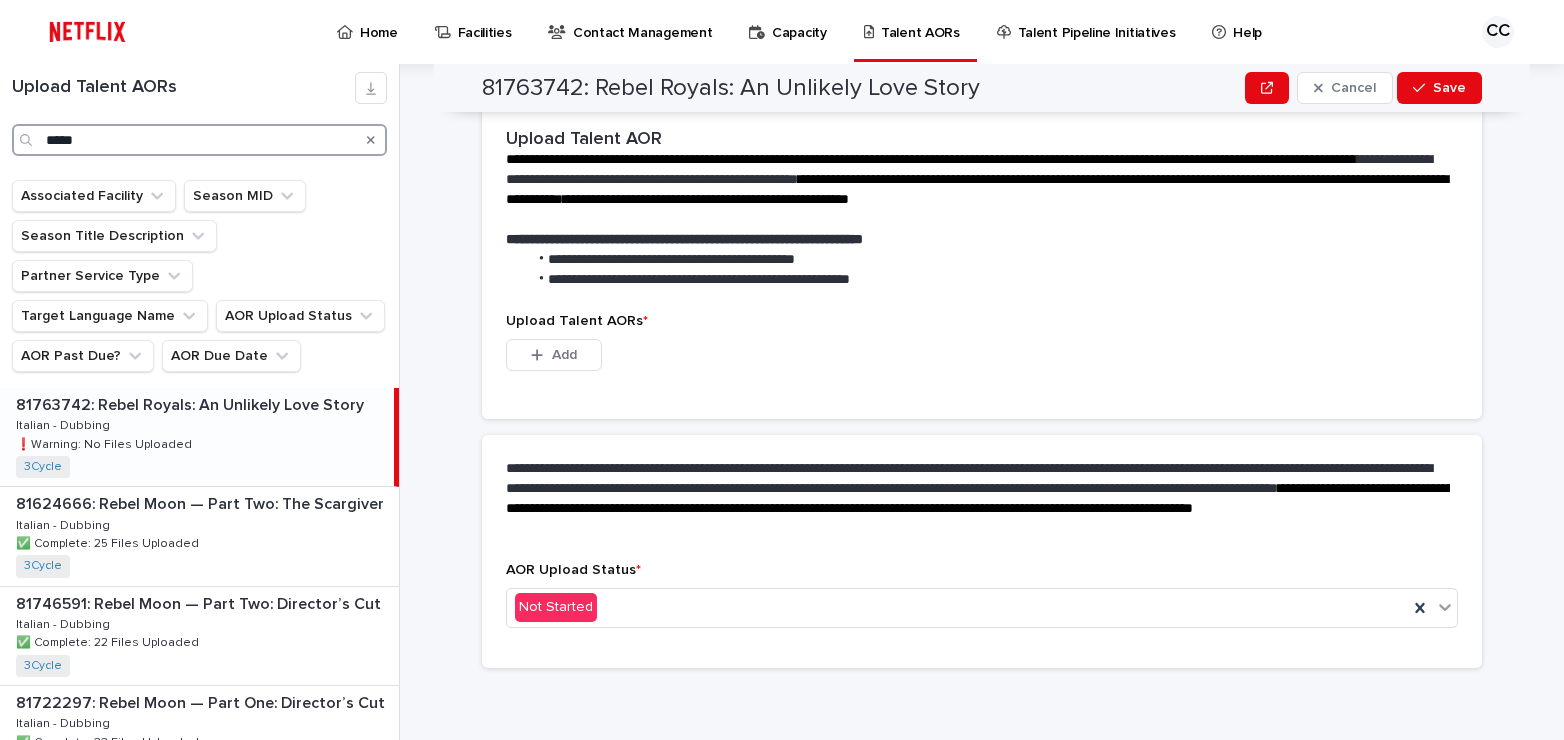 scroll, scrollTop: 383, scrollLeft: 0, axis: vertical 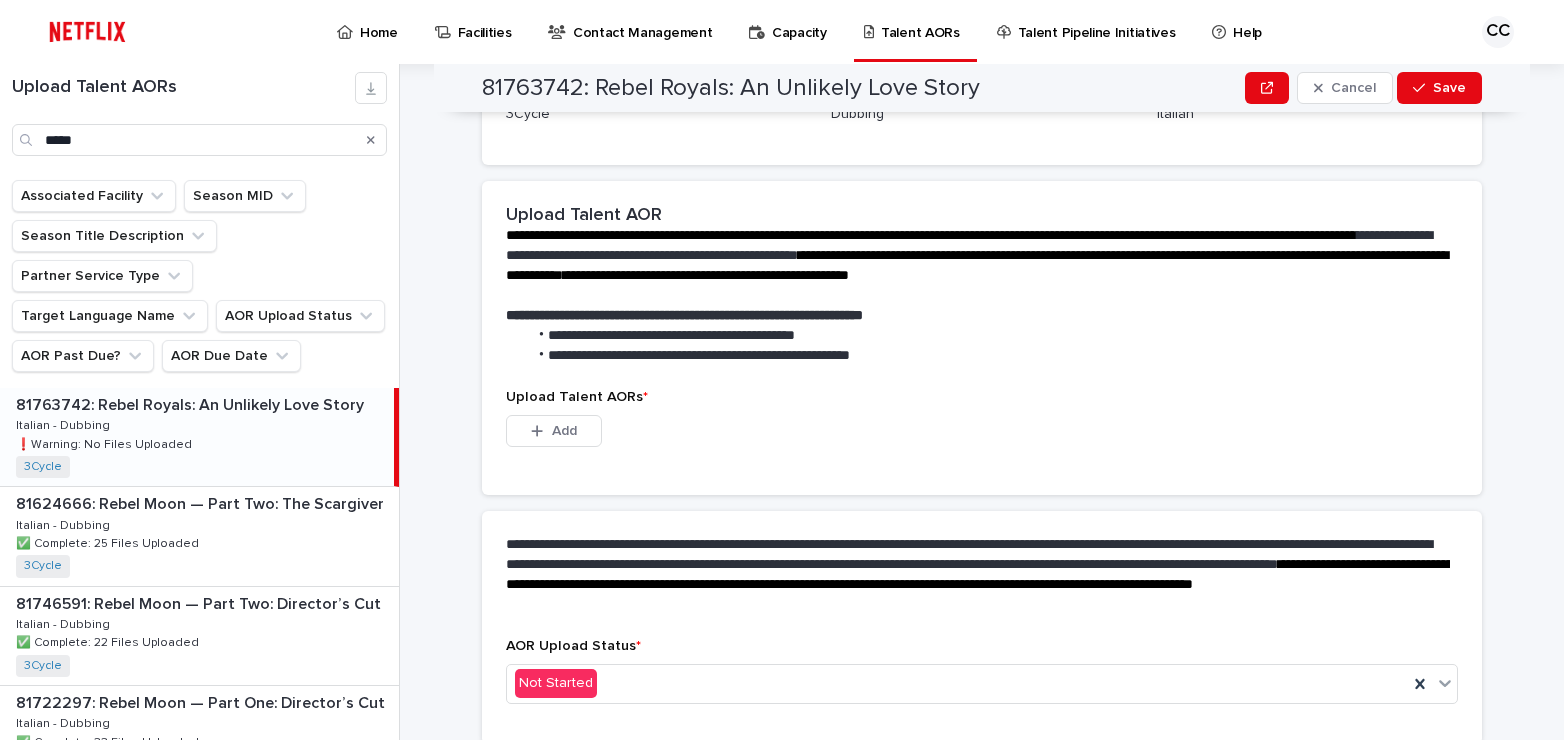 click on "81511877: Bridgerton: Season 4" at bounding box center [197, 437] 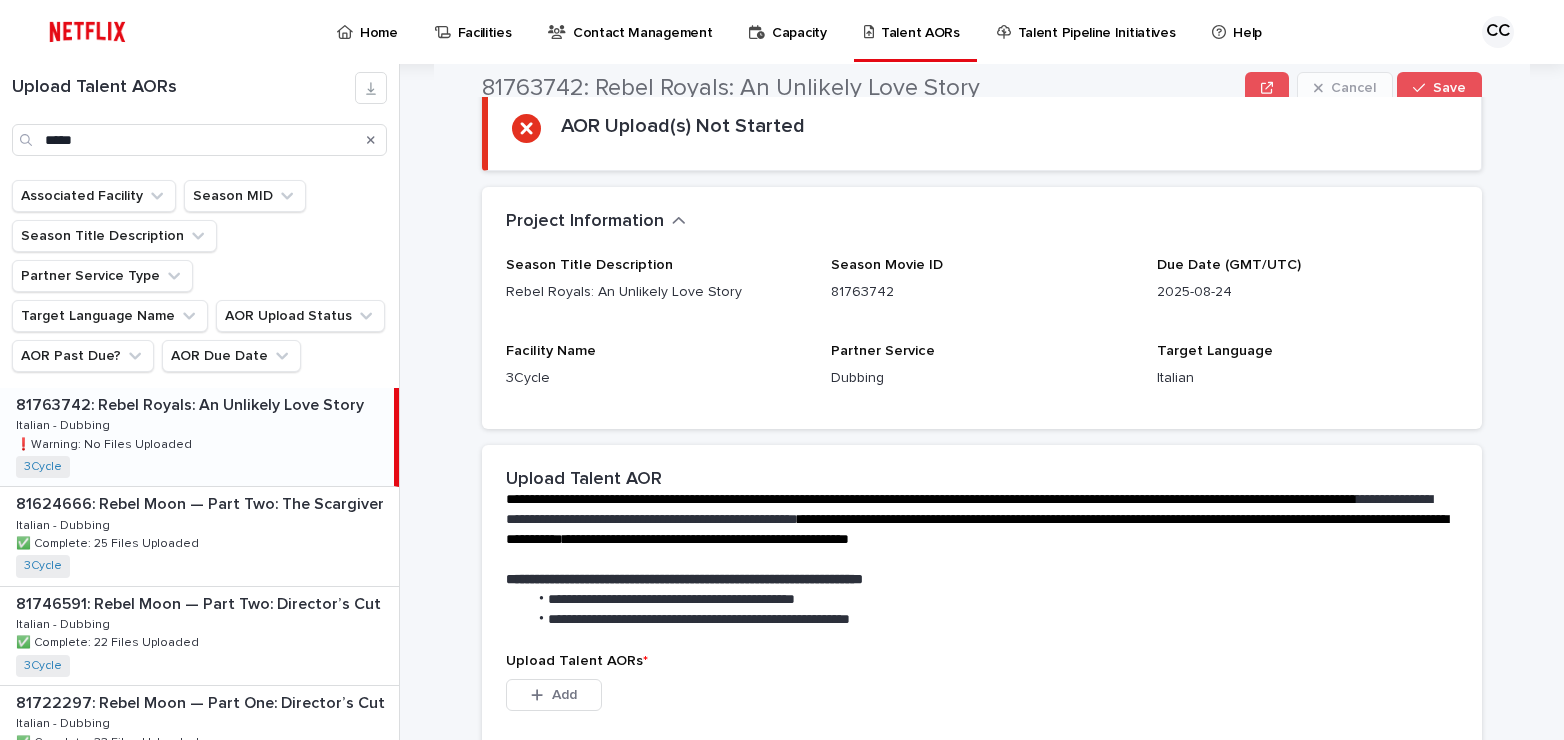 scroll, scrollTop: 0, scrollLeft: 0, axis: both 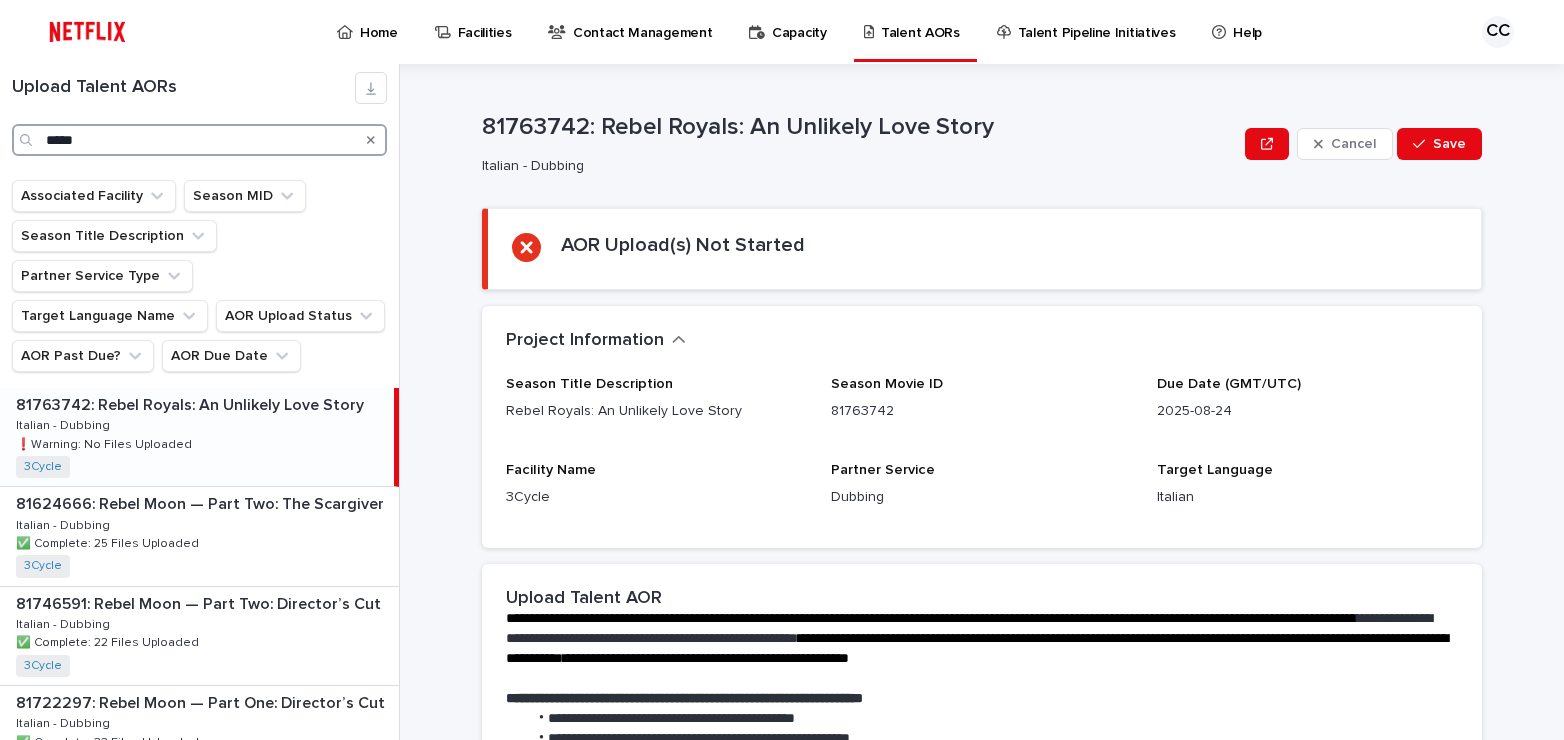 drag, startPoint x: 72, startPoint y: 145, endPoint x: -1, endPoint y: 140, distance: 73.171036 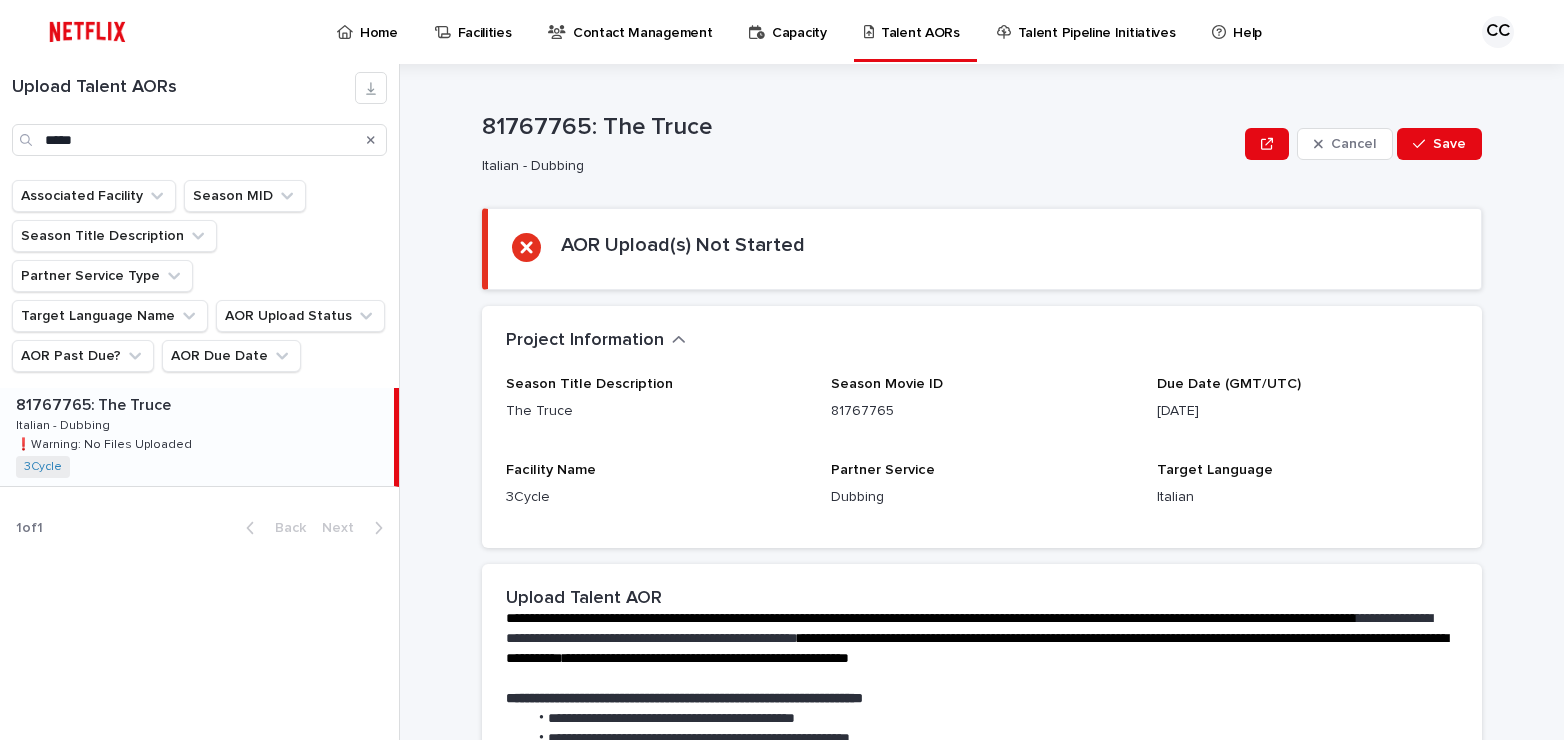 click on "81767765: The Truce 81767765: The Truce   Italian - Dubbing Italian - Dubbing   ❗️Warning: No Files Uploaded ❗️Warning: No Files Uploaded   3Cycle   + 0" at bounding box center (197, 437) 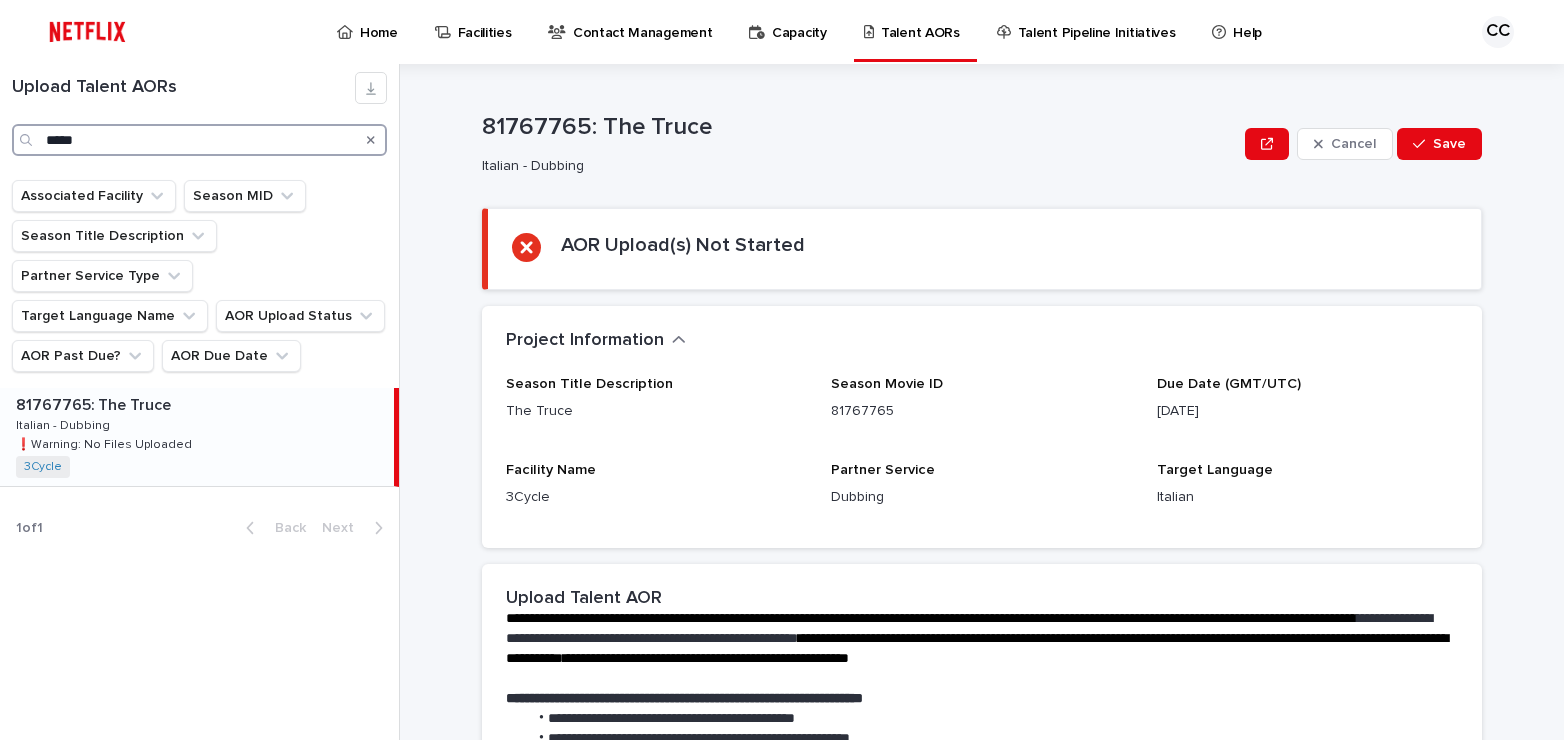 drag, startPoint x: 92, startPoint y: 147, endPoint x: 35, endPoint y: 140, distance: 57.428215 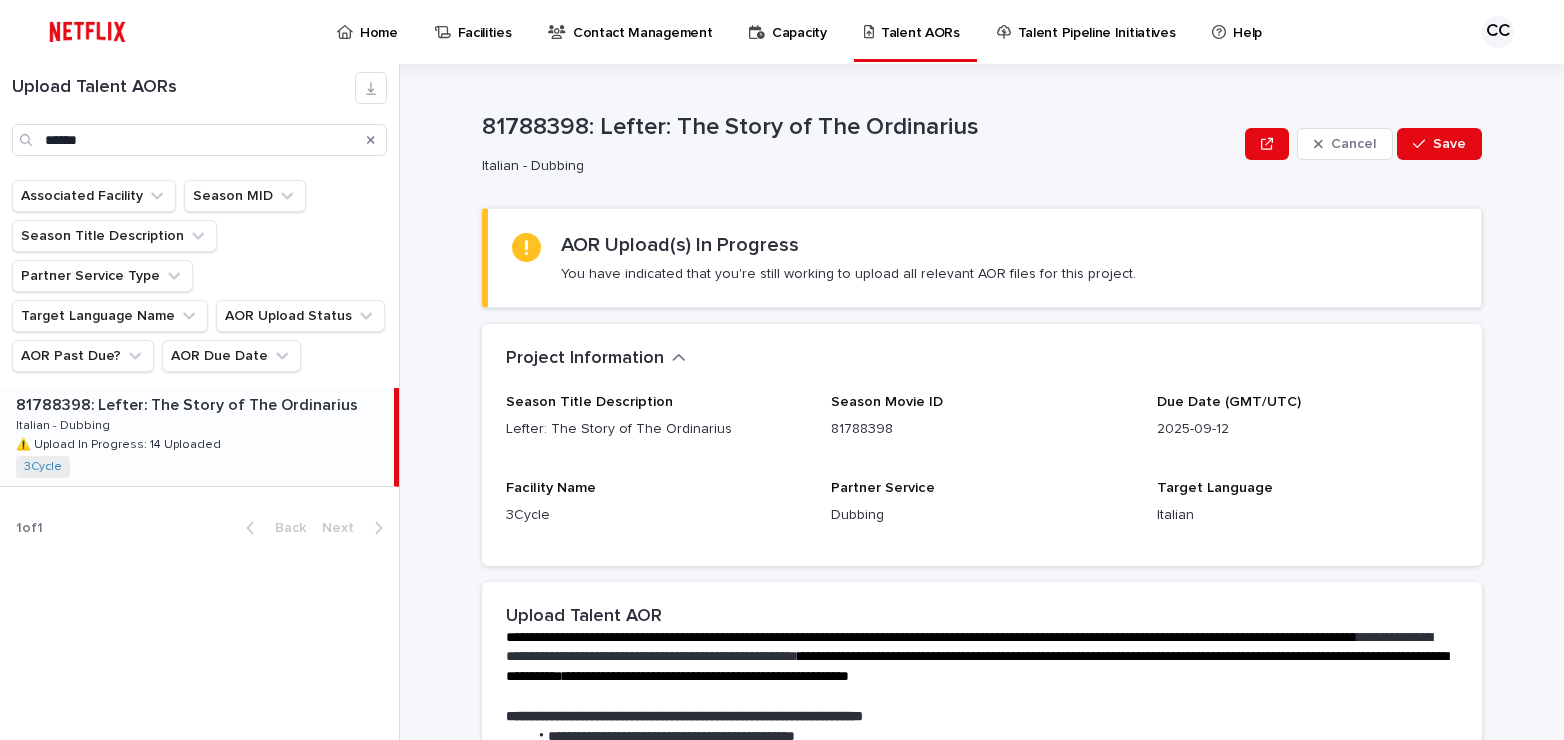 click on "81788398: Lefter: The Story of The Ordinarius 81788398: Lefter: The Story of The Ordinarius   Italian - Dubbing Italian - Dubbing   ⚠️ Upload In Progress: 14 Uploaded ⚠️ Upload In Progress: 14 Uploaded   3Cycle   + 0" at bounding box center (197, 437) 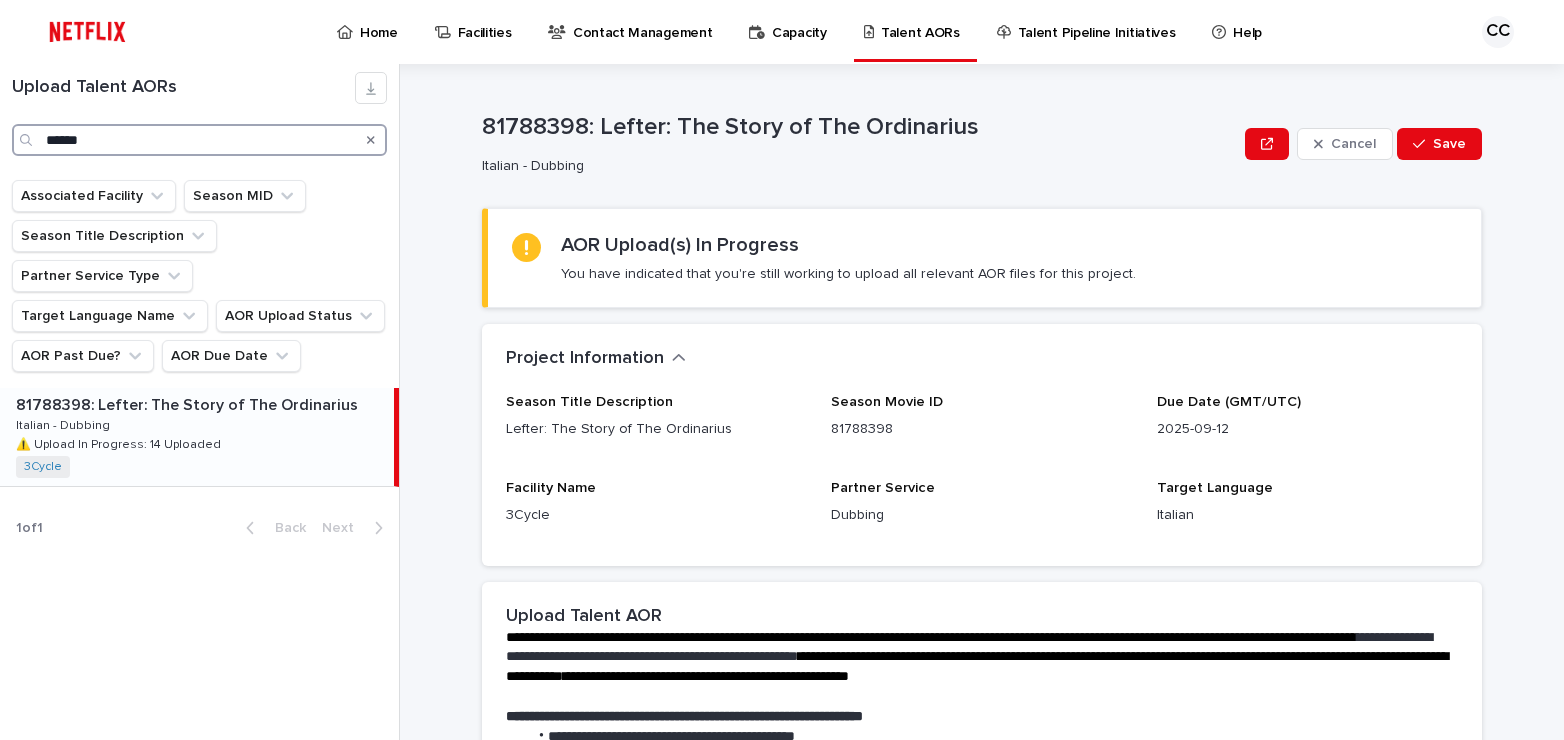 drag, startPoint x: 57, startPoint y: 136, endPoint x: 0, endPoint y: 133, distance: 57.07889 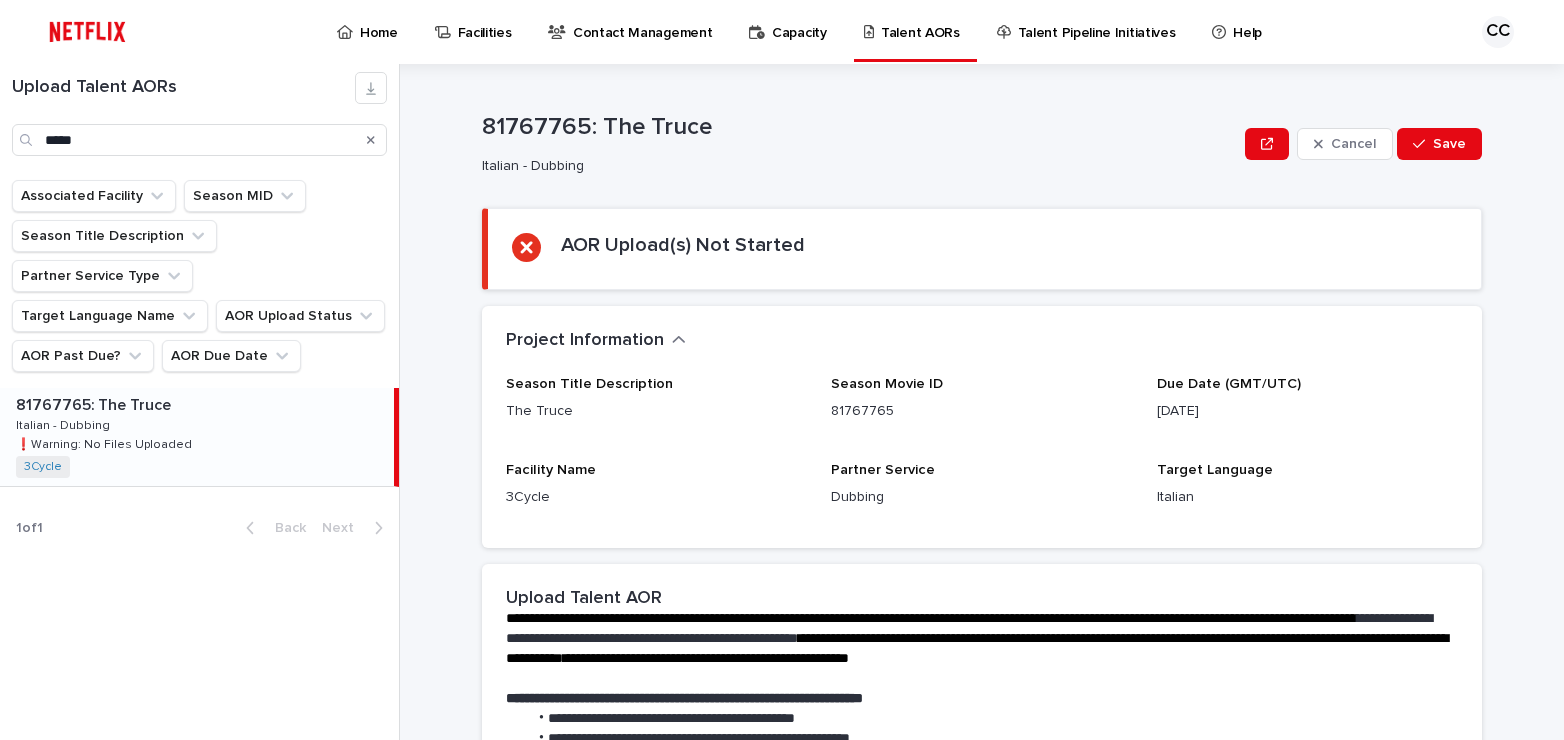 drag, startPoint x: 220, startPoint y: 387, endPoint x: 227, endPoint y: 255, distance: 132.18547 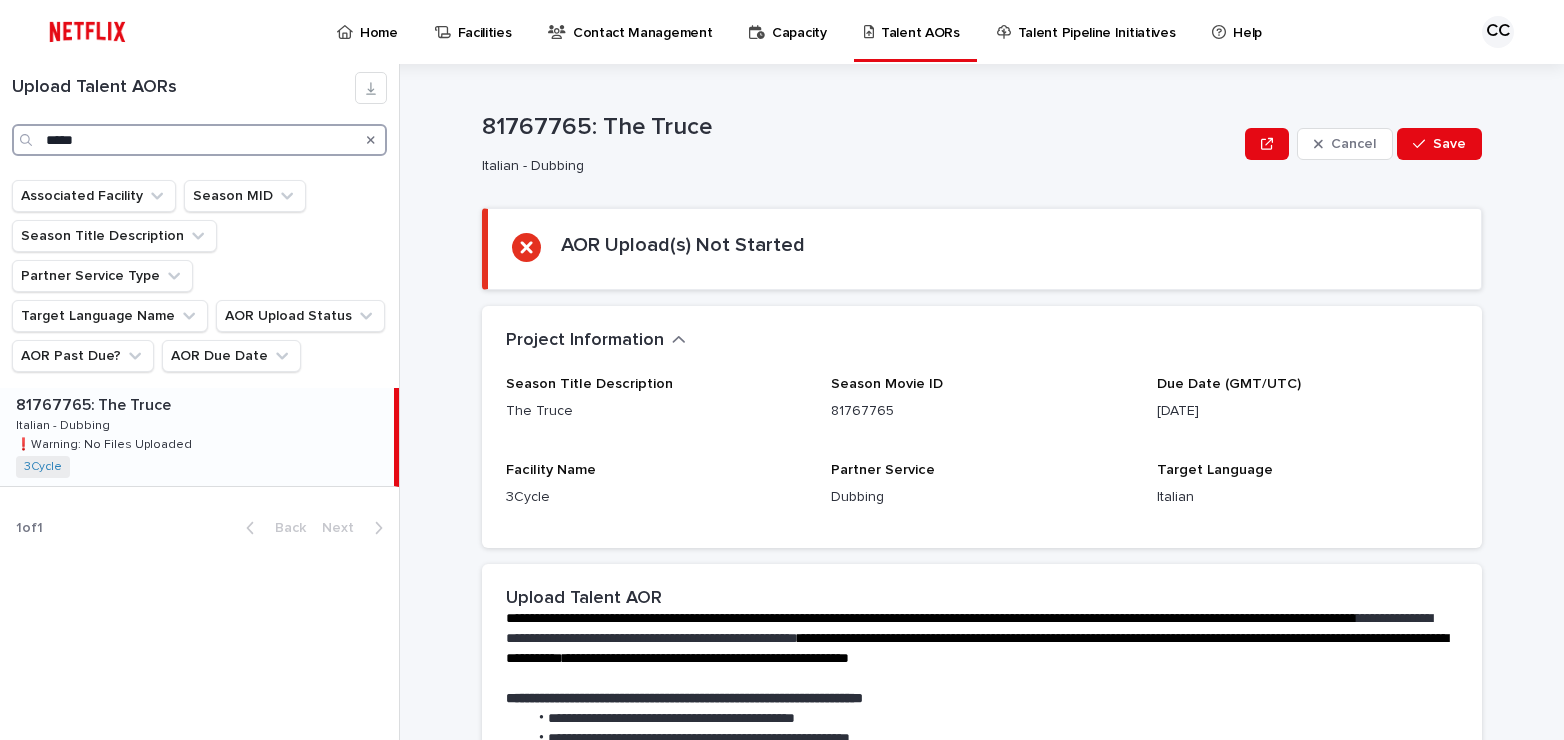 drag, startPoint x: 89, startPoint y: 145, endPoint x: 23, endPoint y: 133, distance: 67.08204 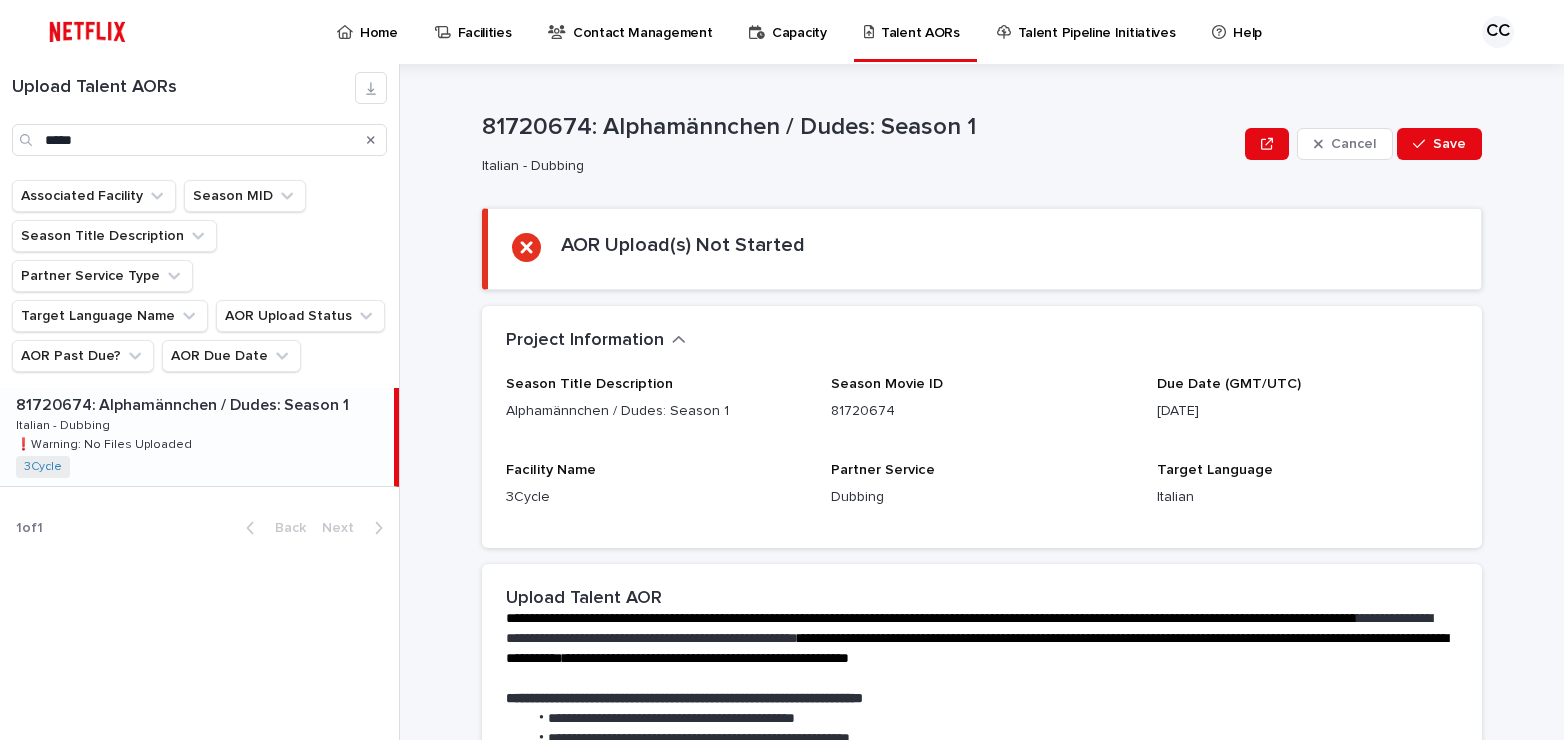click on "81720674: Alphamännchen / Dudes: Season 1 81720674: Alphamännchen / Dudes: Season 1   Italian - Dubbing Italian - Dubbing   ❗️Warning: No Files Uploaded ❗️Warning: No Files Uploaded   3Cycle   + 0" at bounding box center [197, 437] 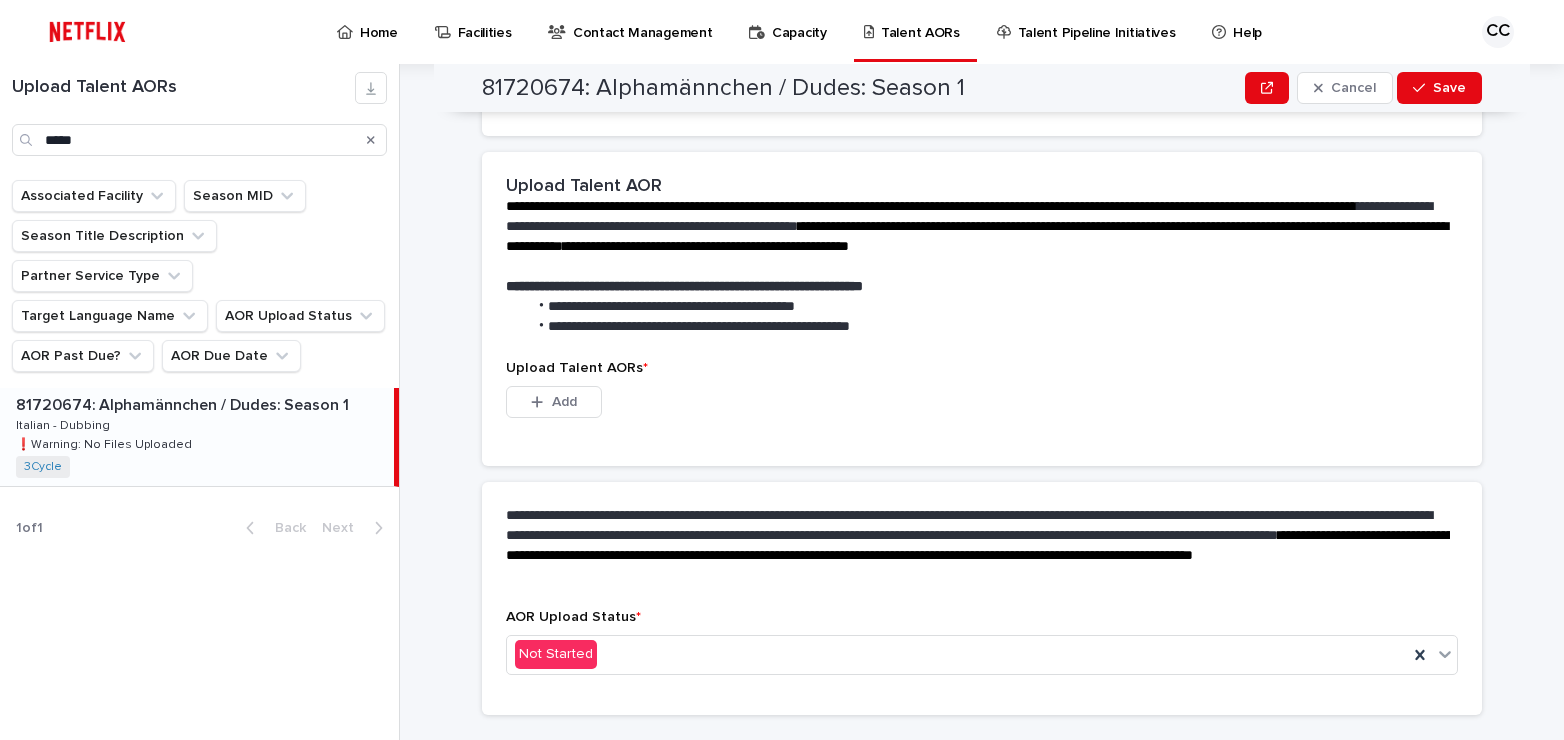 scroll, scrollTop: 459, scrollLeft: 0, axis: vertical 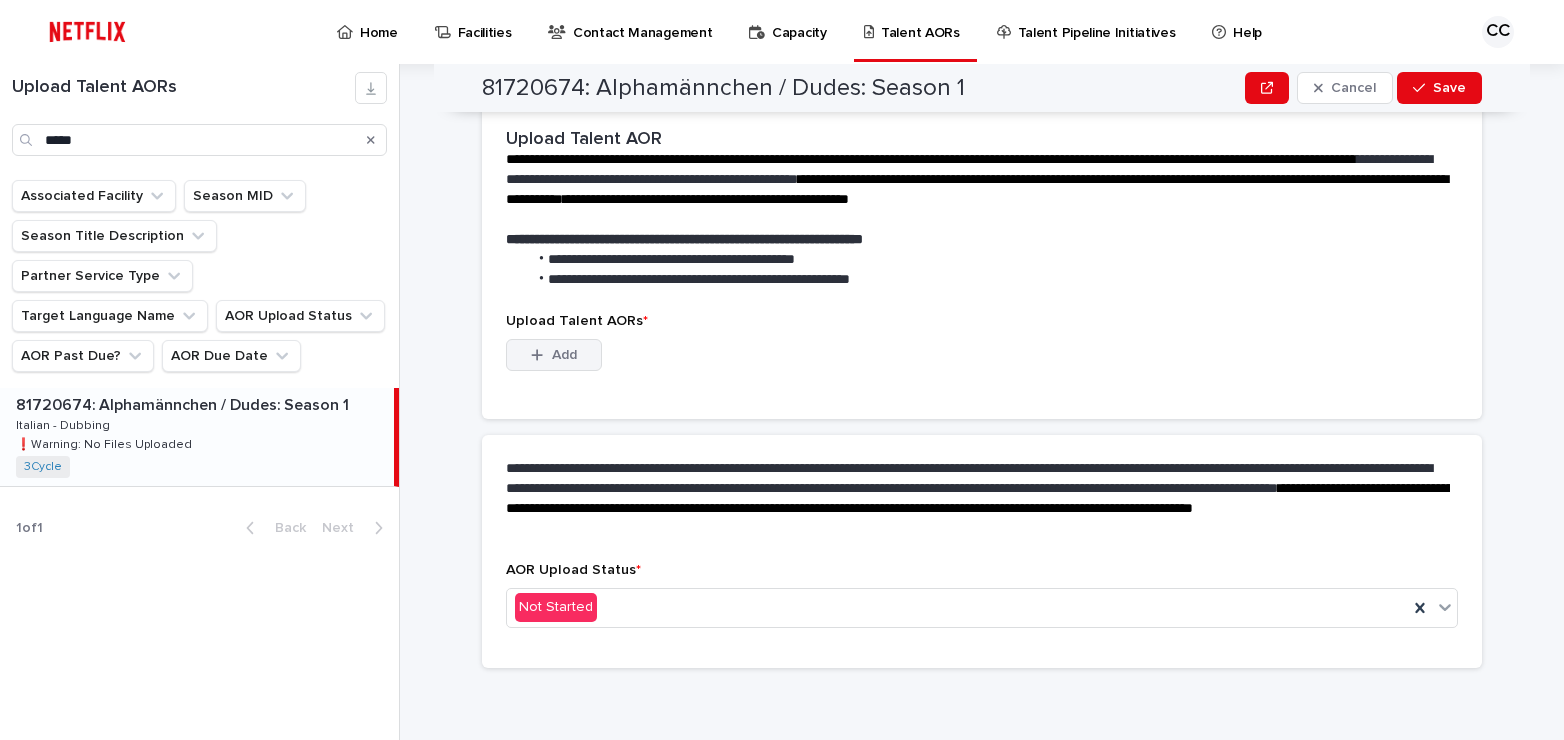 click on "Add" at bounding box center [564, 355] 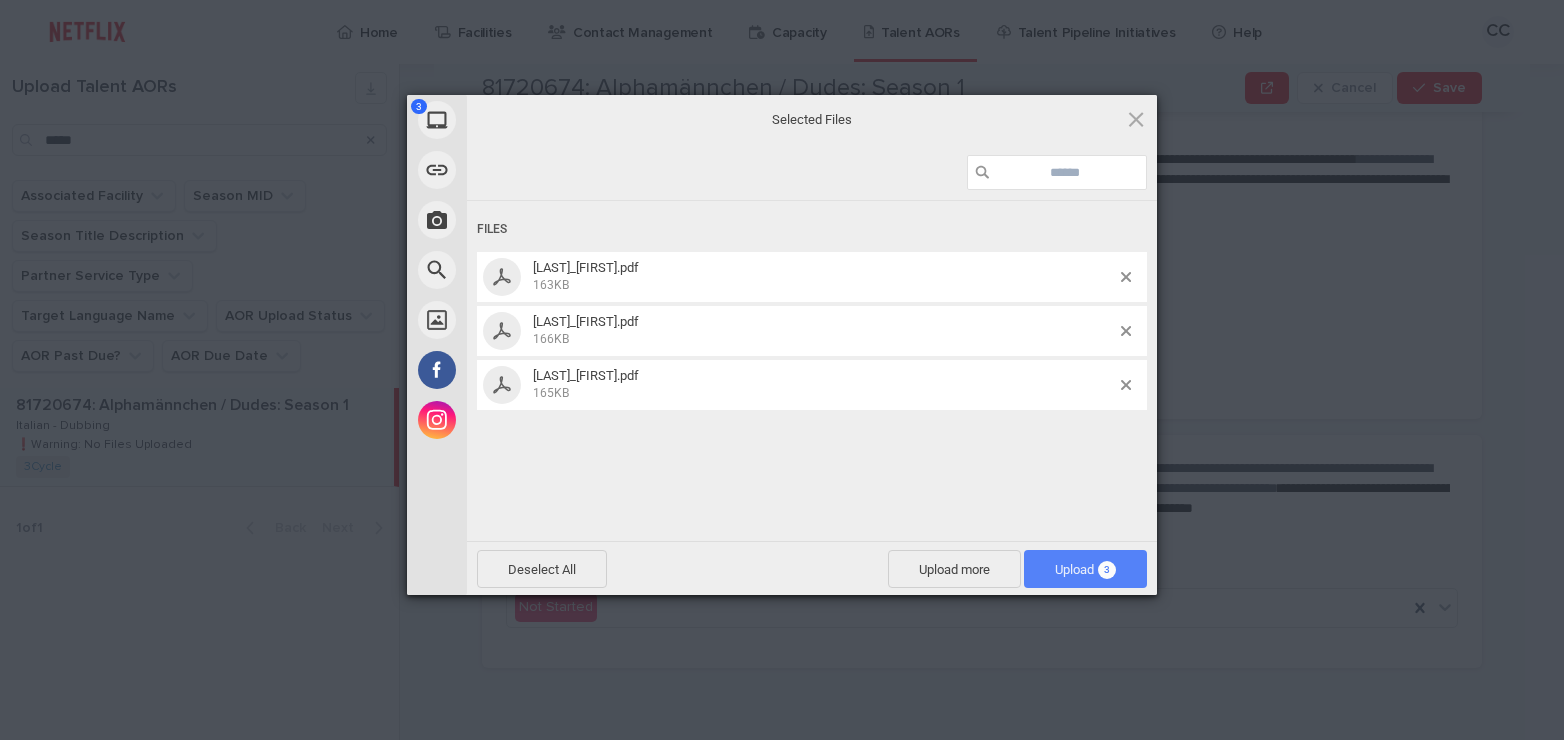 click on "Upload
3" at bounding box center (1085, 569) 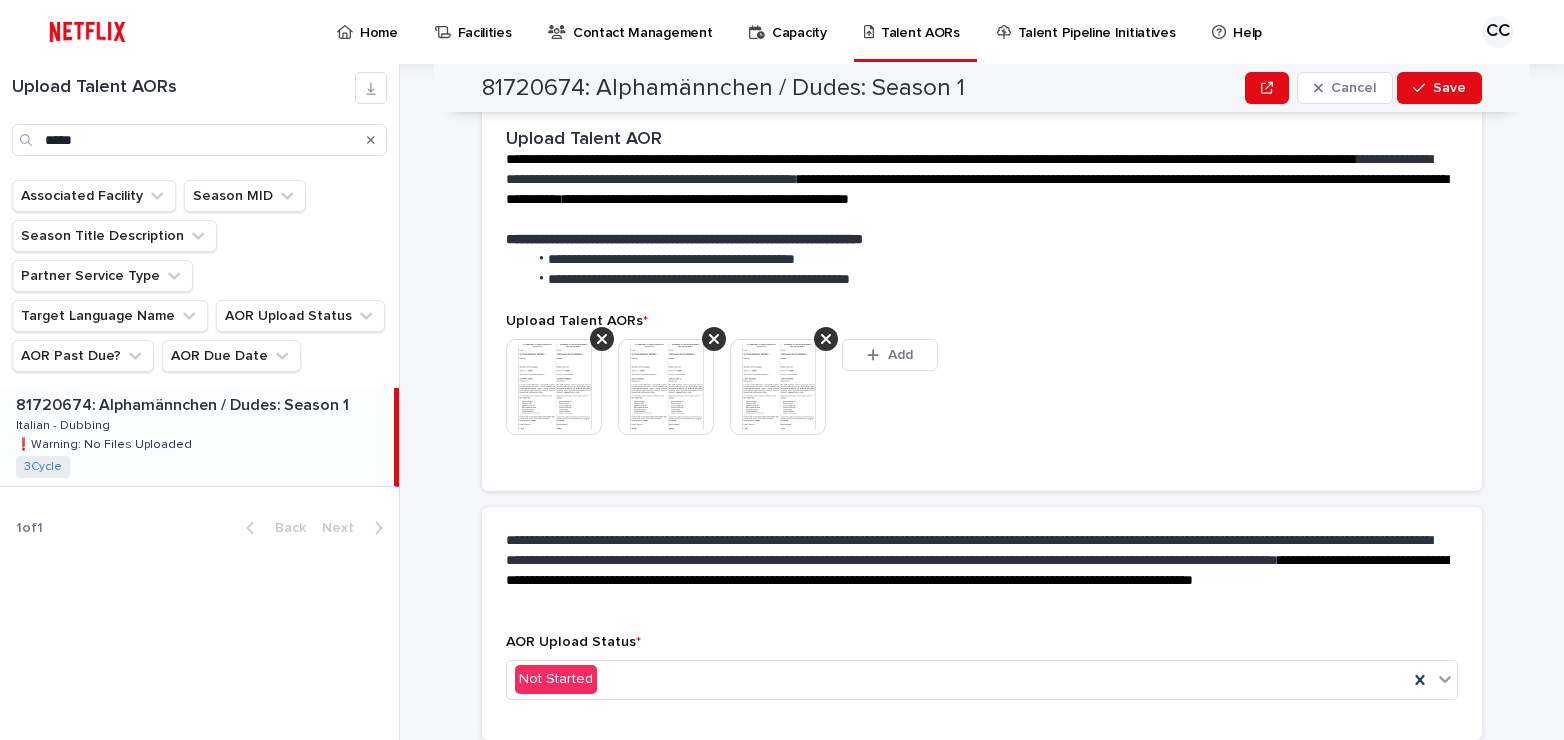 scroll, scrollTop: 433, scrollLeft: 0, axis: vertical 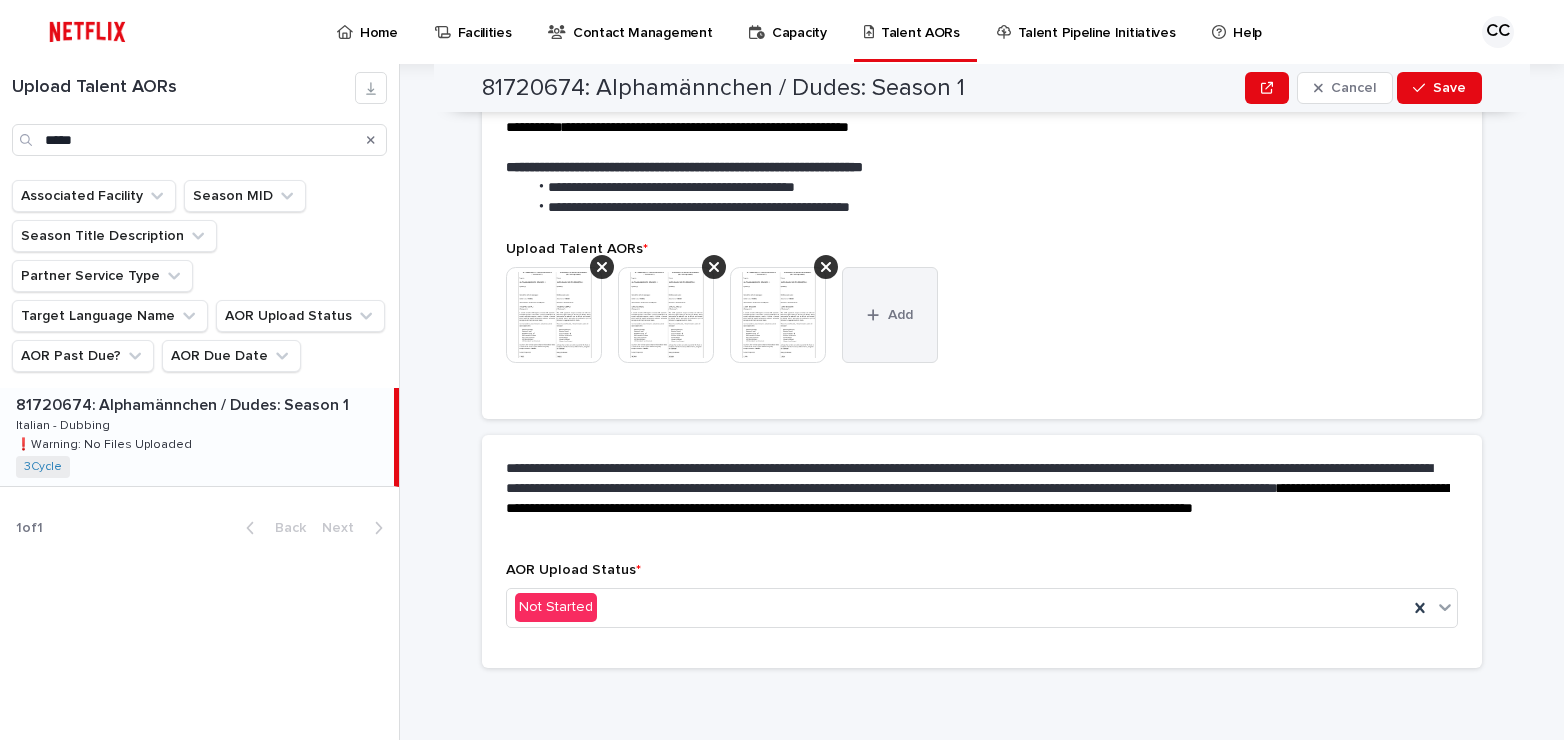 click on "Add" at bounding box center (890, 315) 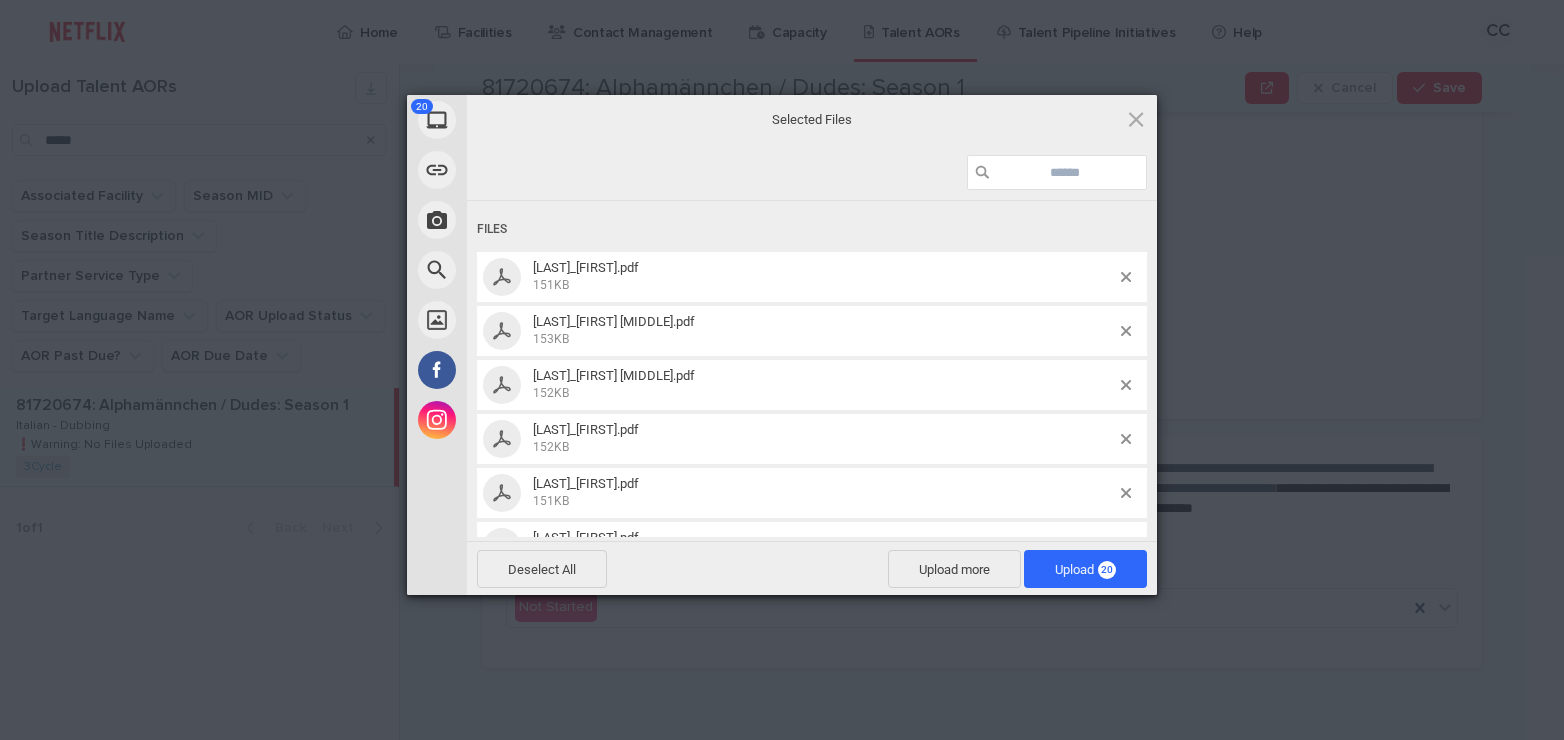 click on "Upload
20" at bounding box center (1085, 569) 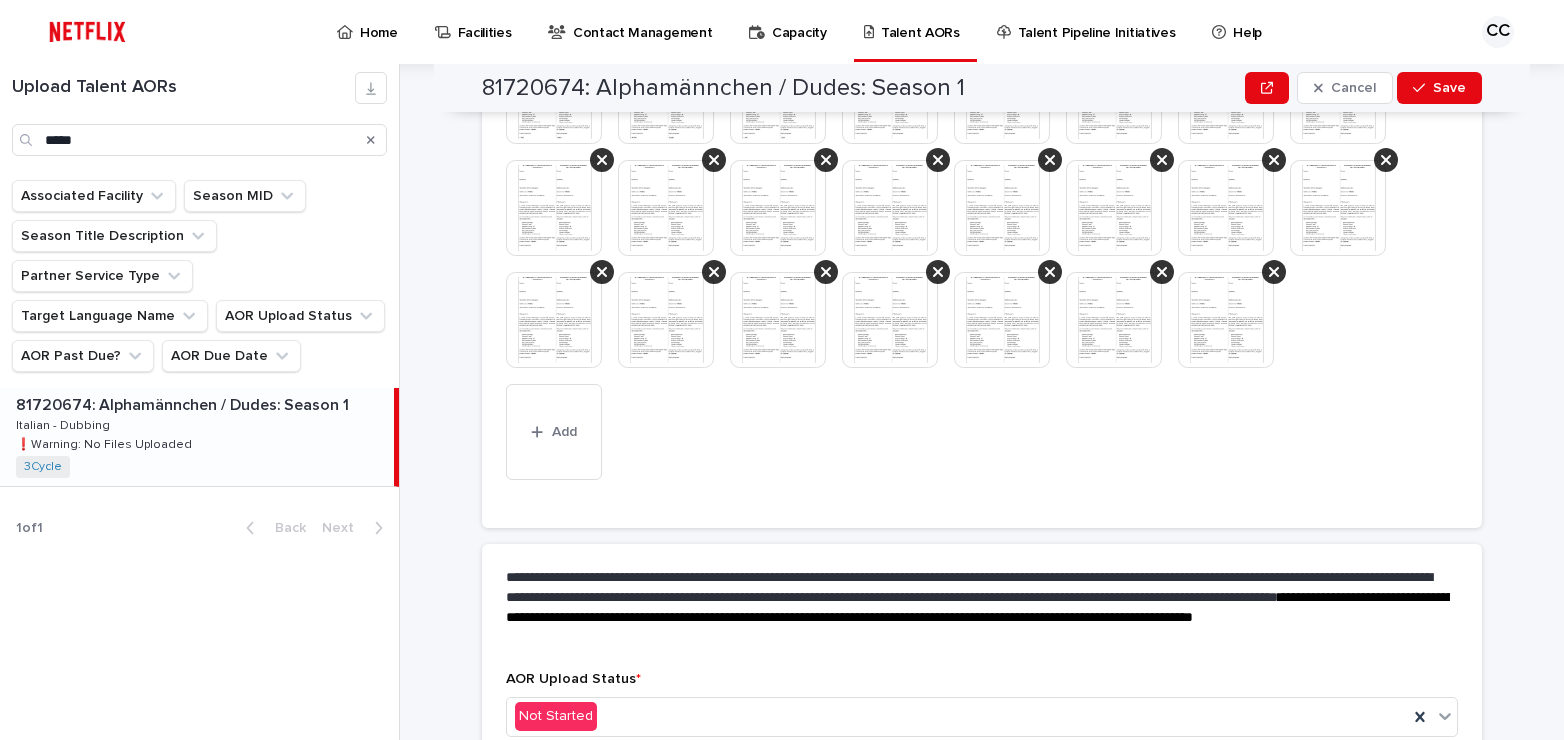 scroll, scrollTop: 761, scrollLeft: 0, axis: vertical 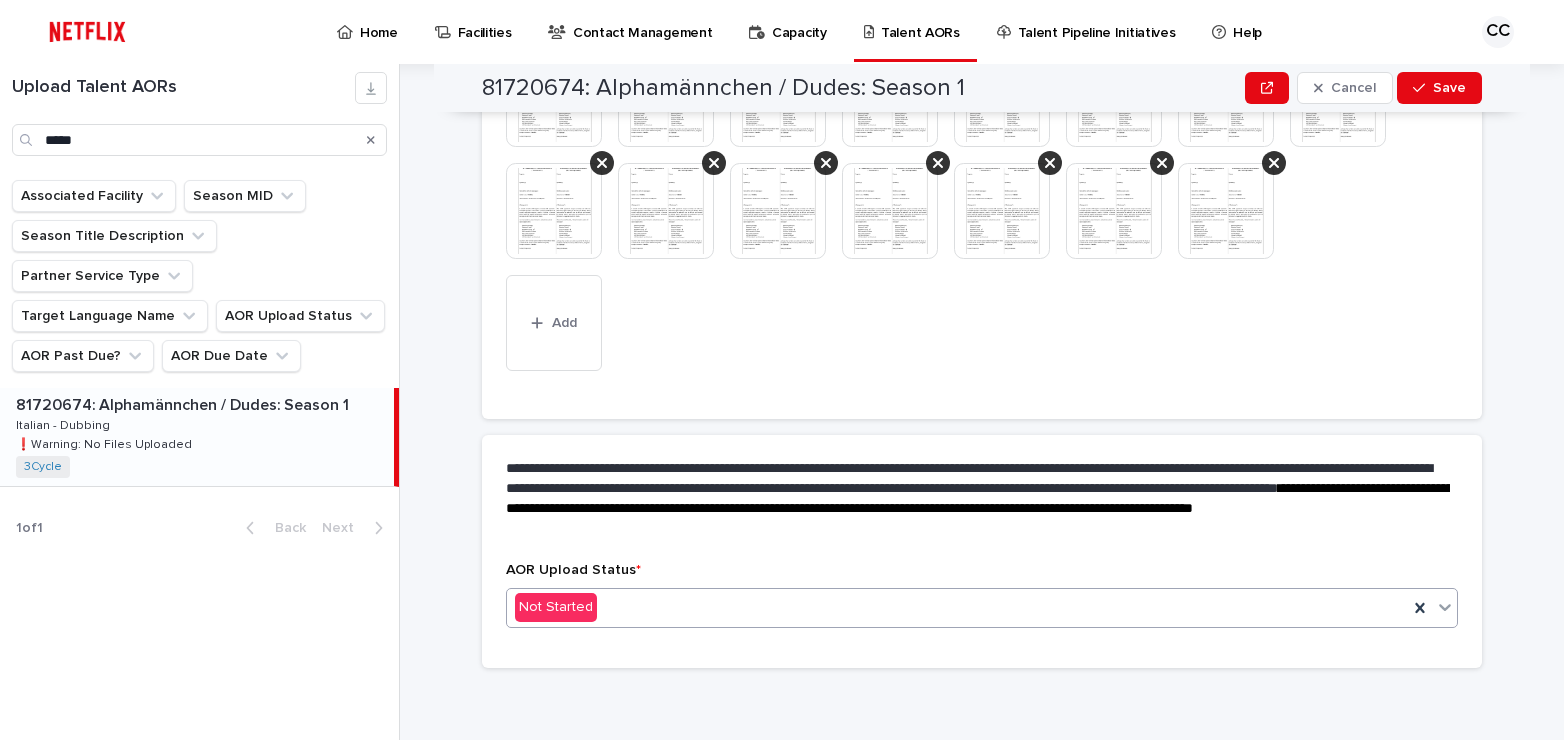 click 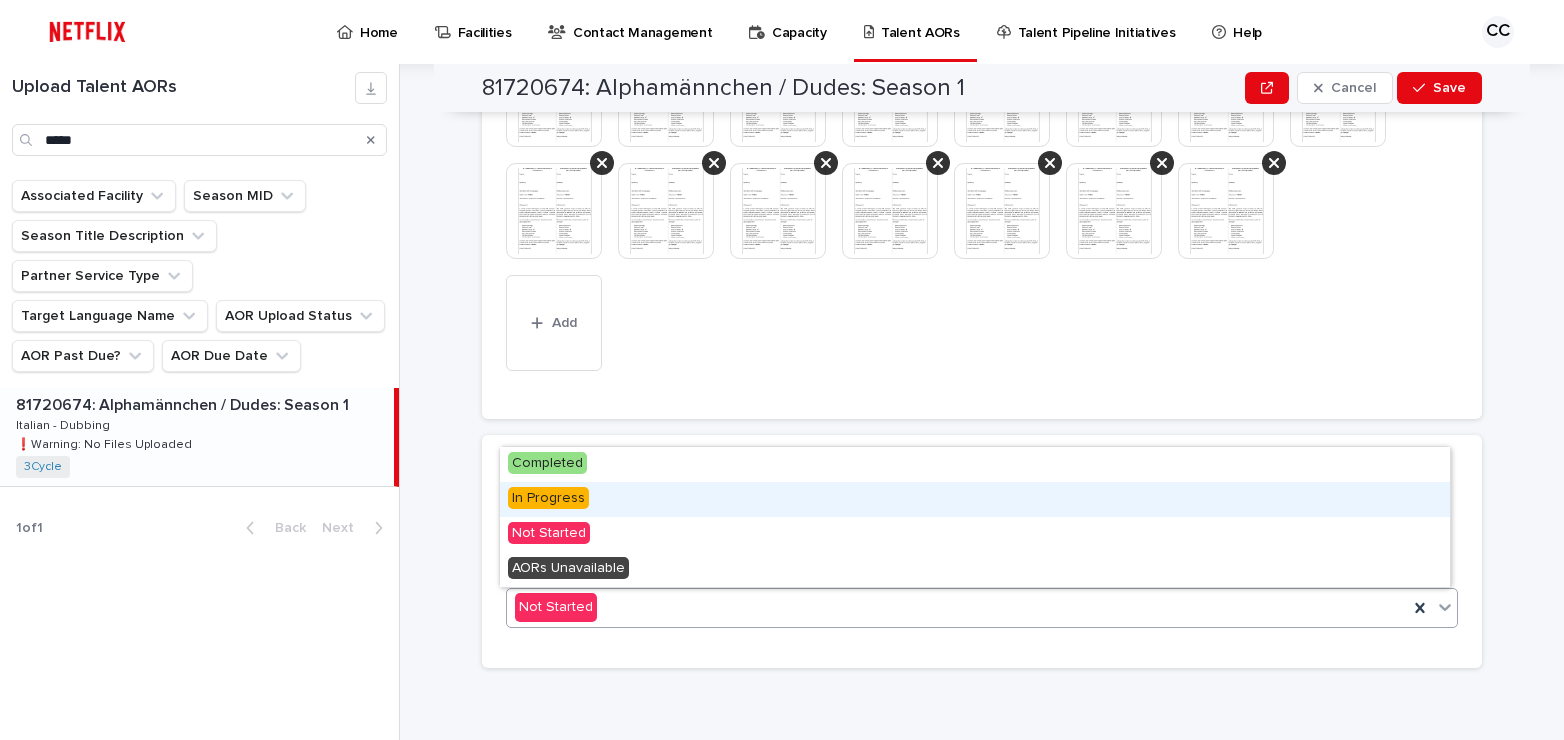 click on "In Progress" at bounding box center [975, 499] 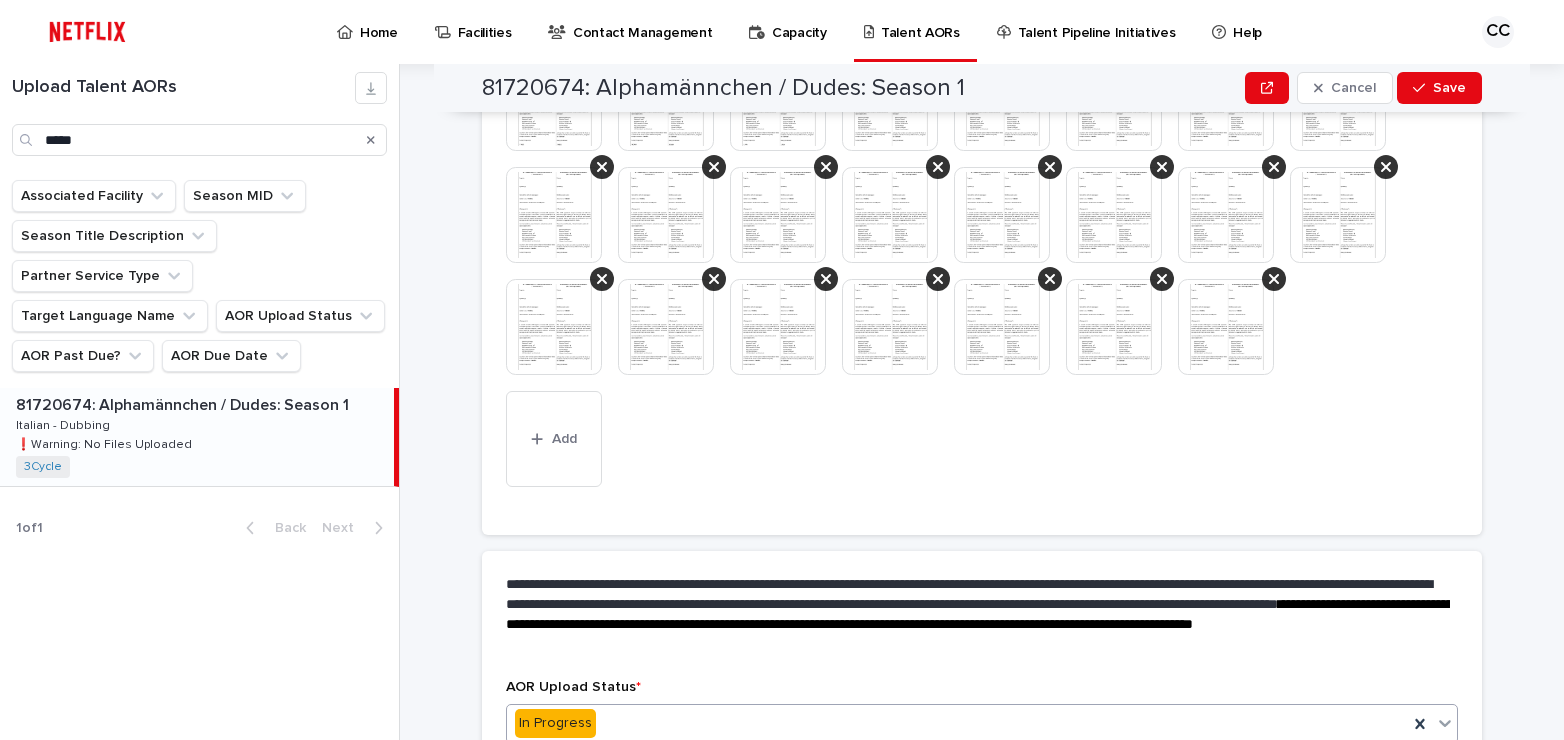 scroll, scrollTop: 819, scrollLeft: 0, axis: vertical 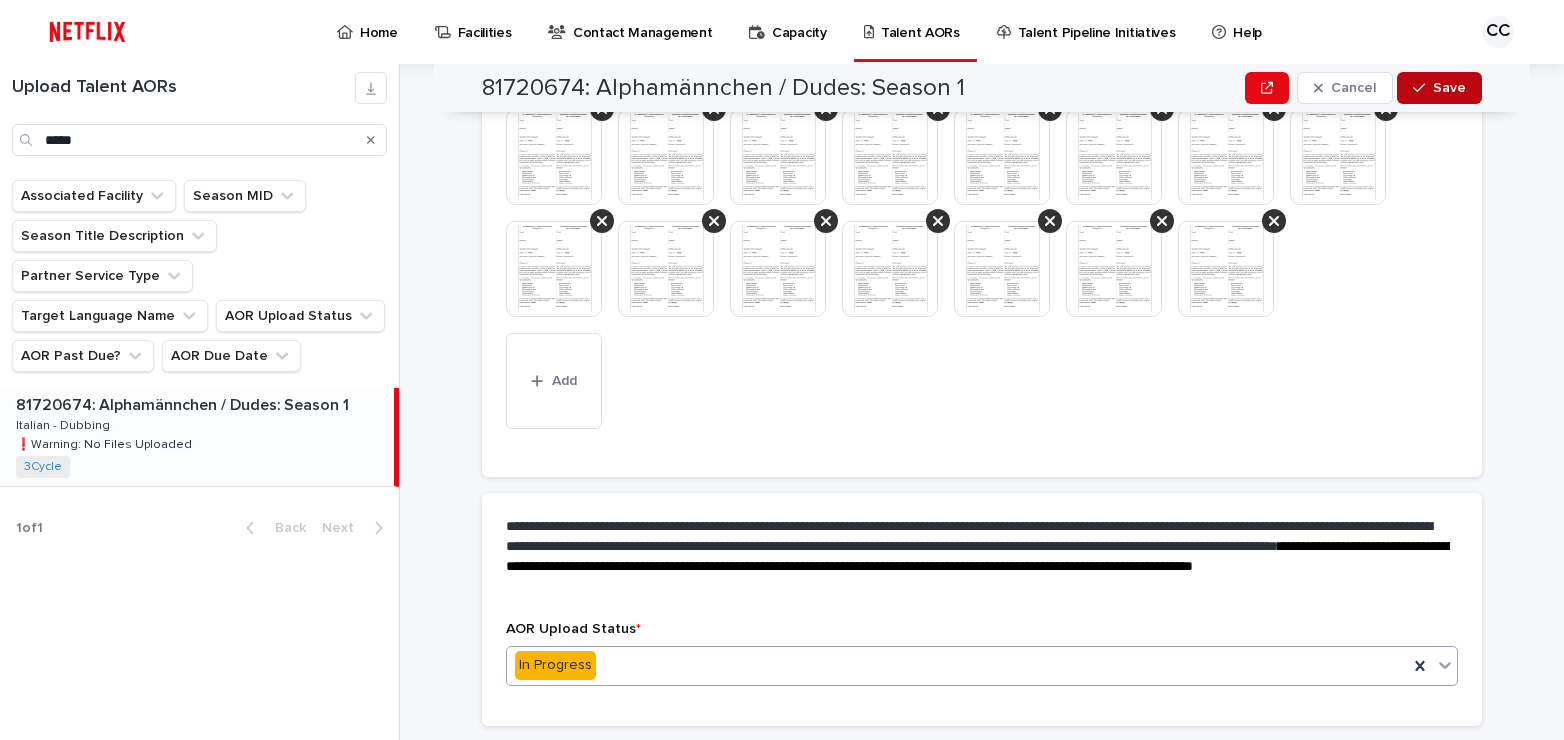 click on "Save" at bounding box center [1439, 88] 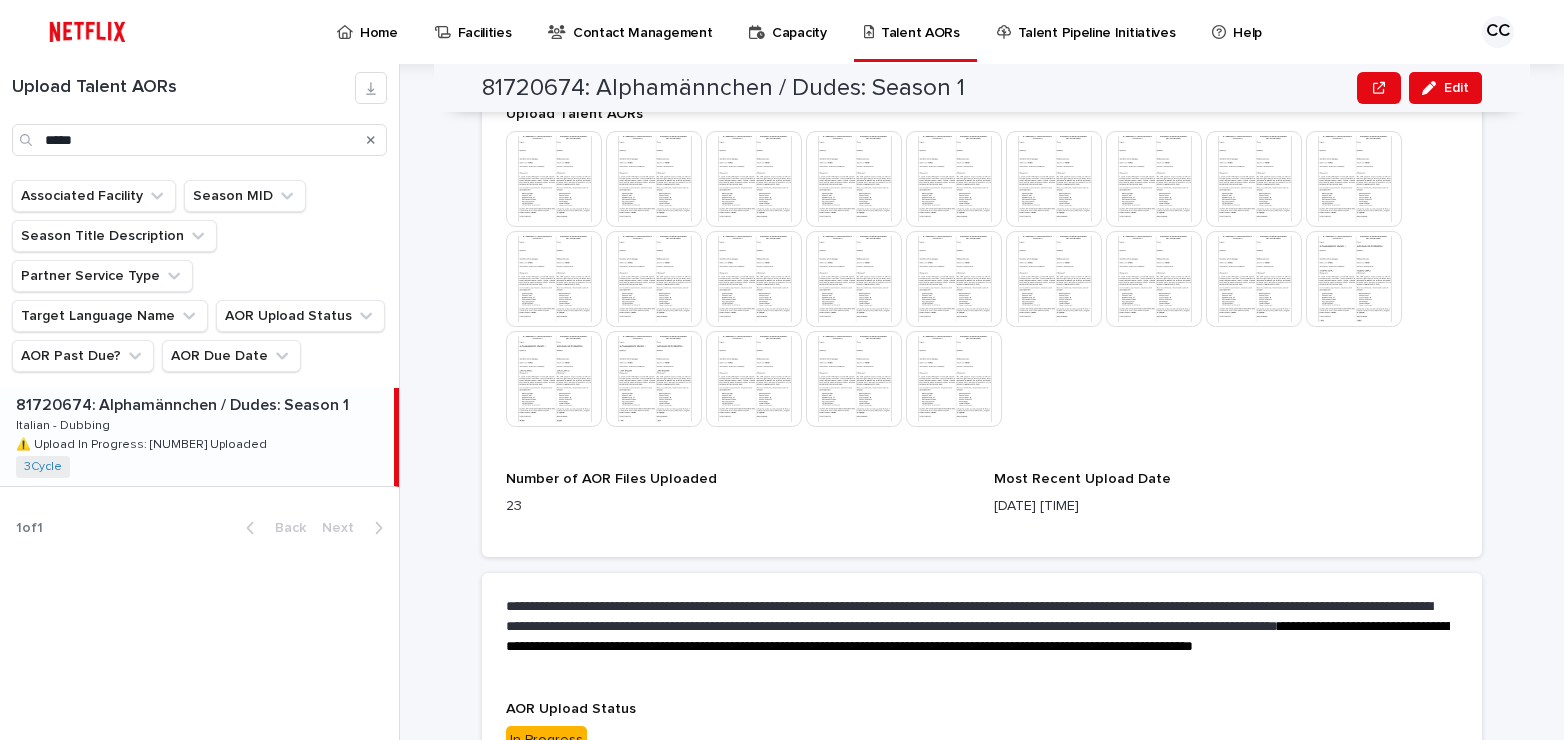 scroll, scrollTop: 684, scrollLeft: 0, axis: vertical 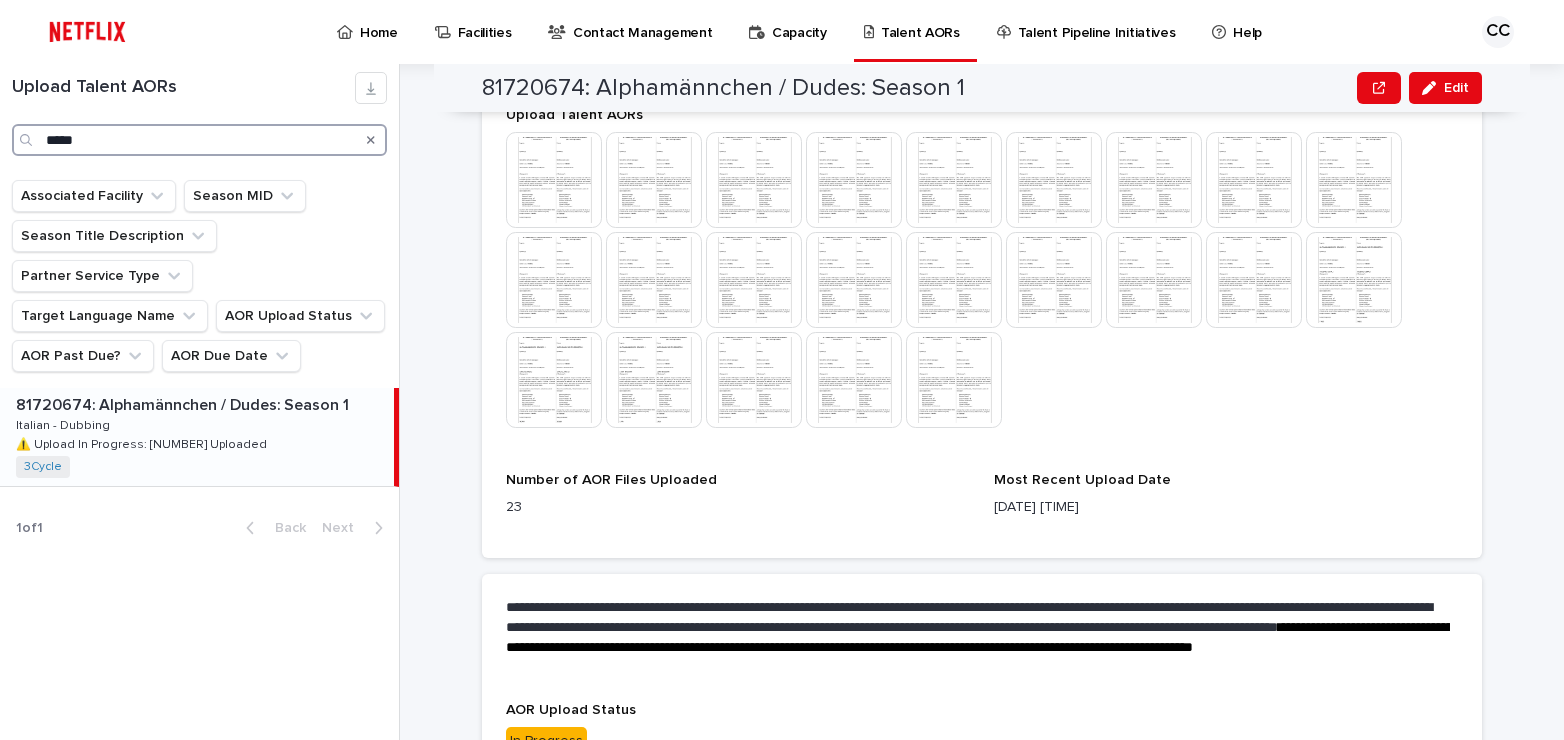 drag, startPoint x: 163, startPoint y: 134, endPoint x: 32, endPoint y: 131, distance: 131.03435 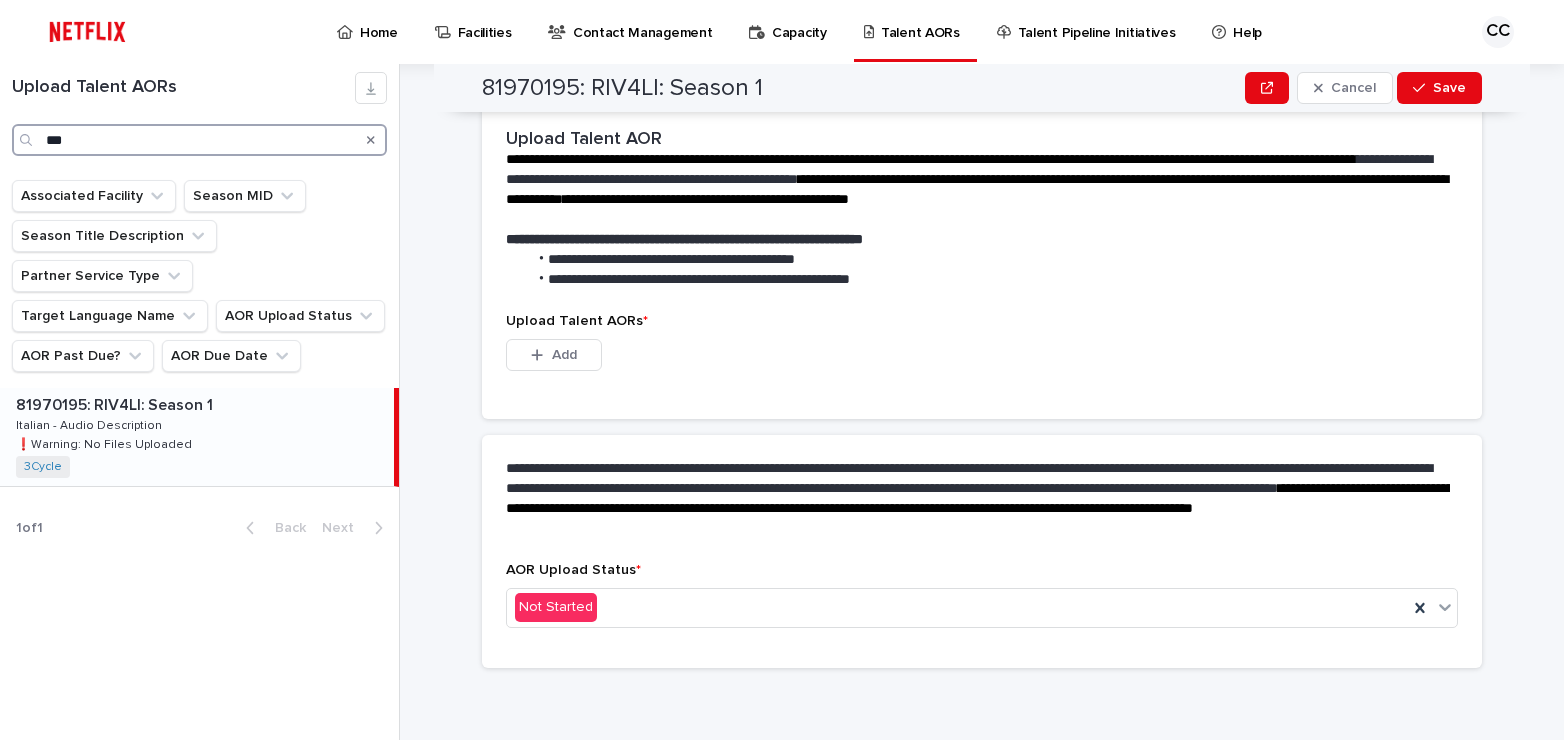 scroll, scrollTop: 459, scrollLeft: 0, axis: vertical 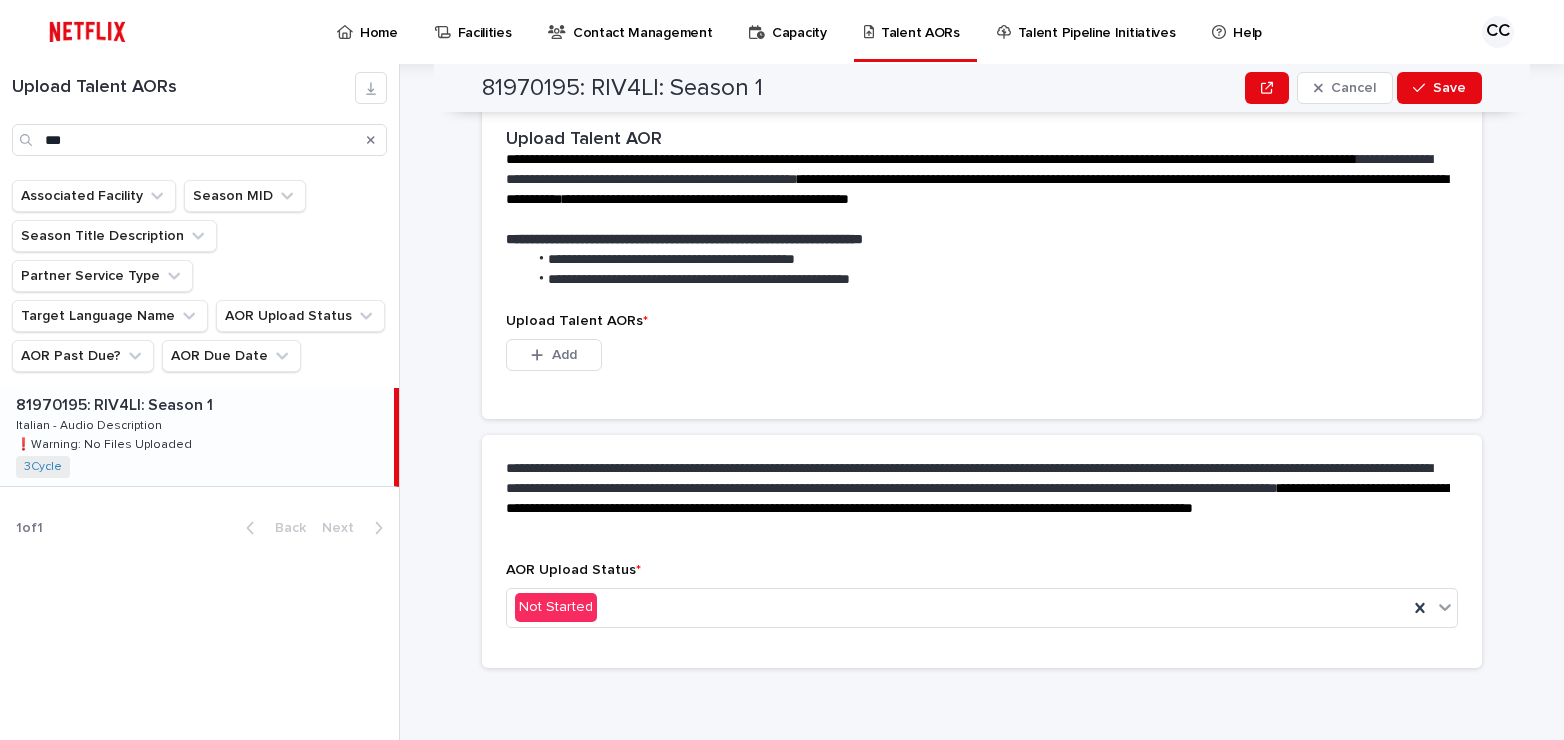 click on "81970195: RIV4LI: Season 1 81970195: RIV4LI: Season 1   Italian - Audio Description Italian - Audio Description   ❗️Warning: No Files Uploaded ❗️Warning: No Files Uploaded   3Cycle   + 0" at bounding box center [197, 437] 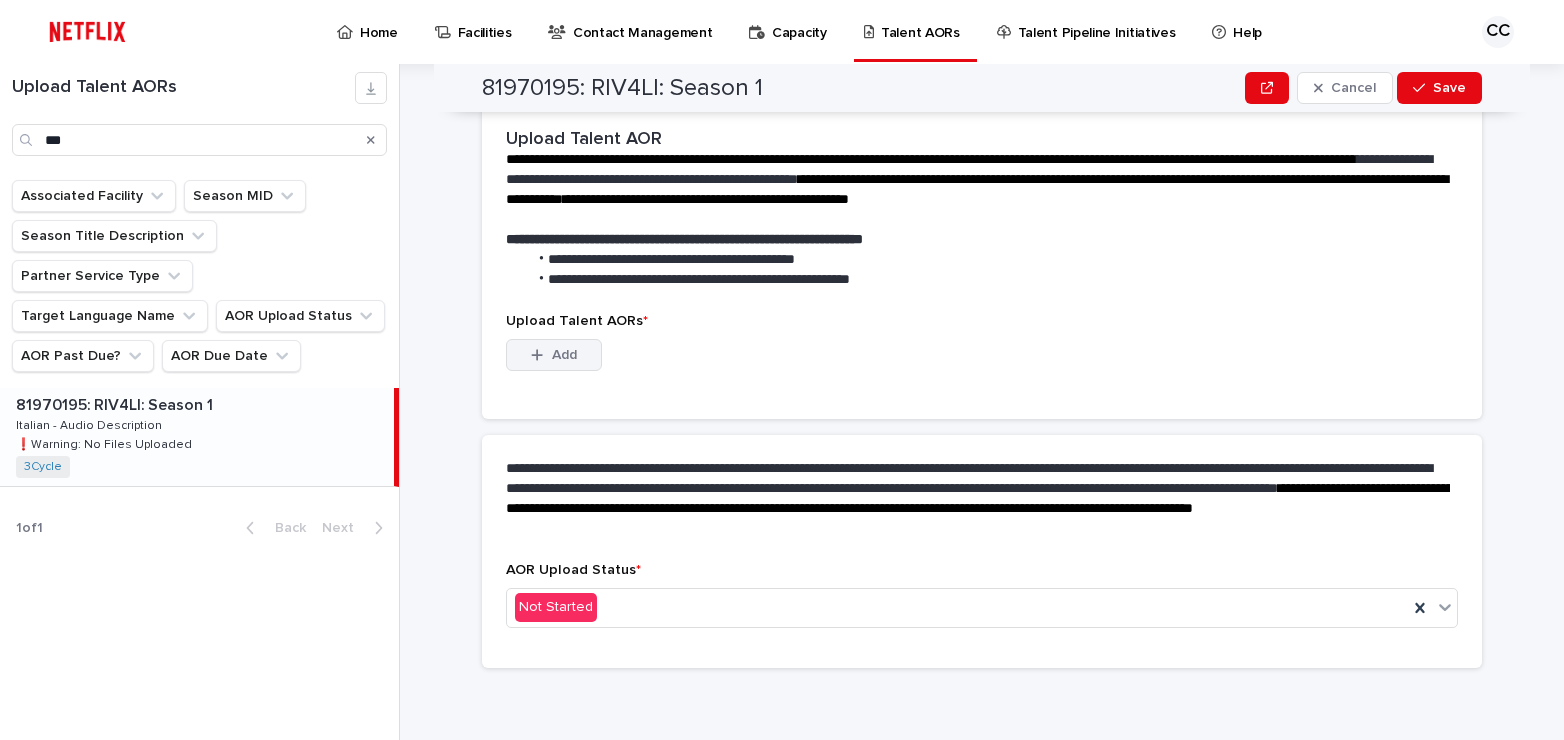 click on "Add" at bounding box center (564, 355) 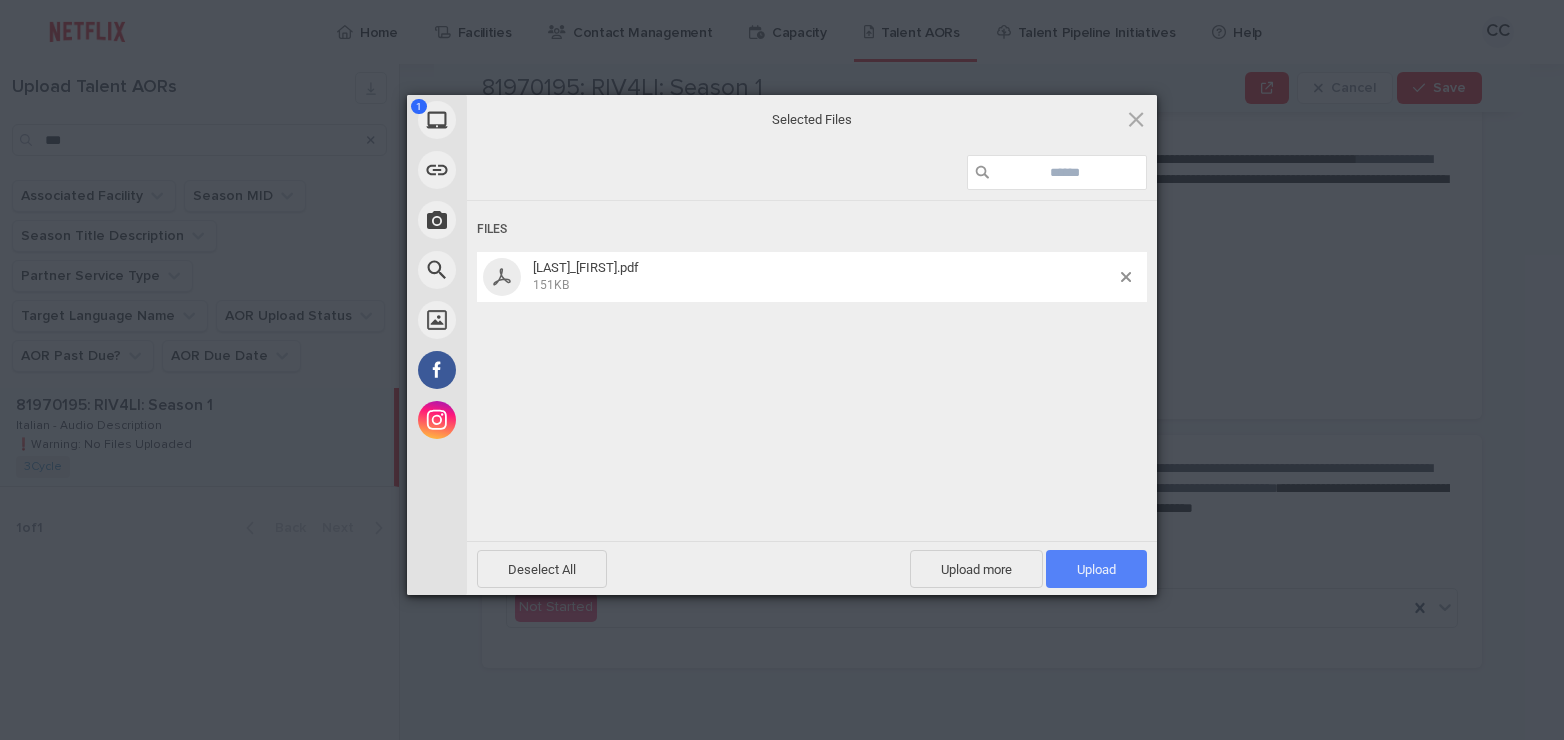 click on "Upload
1" at bounding box center (1096, 569) 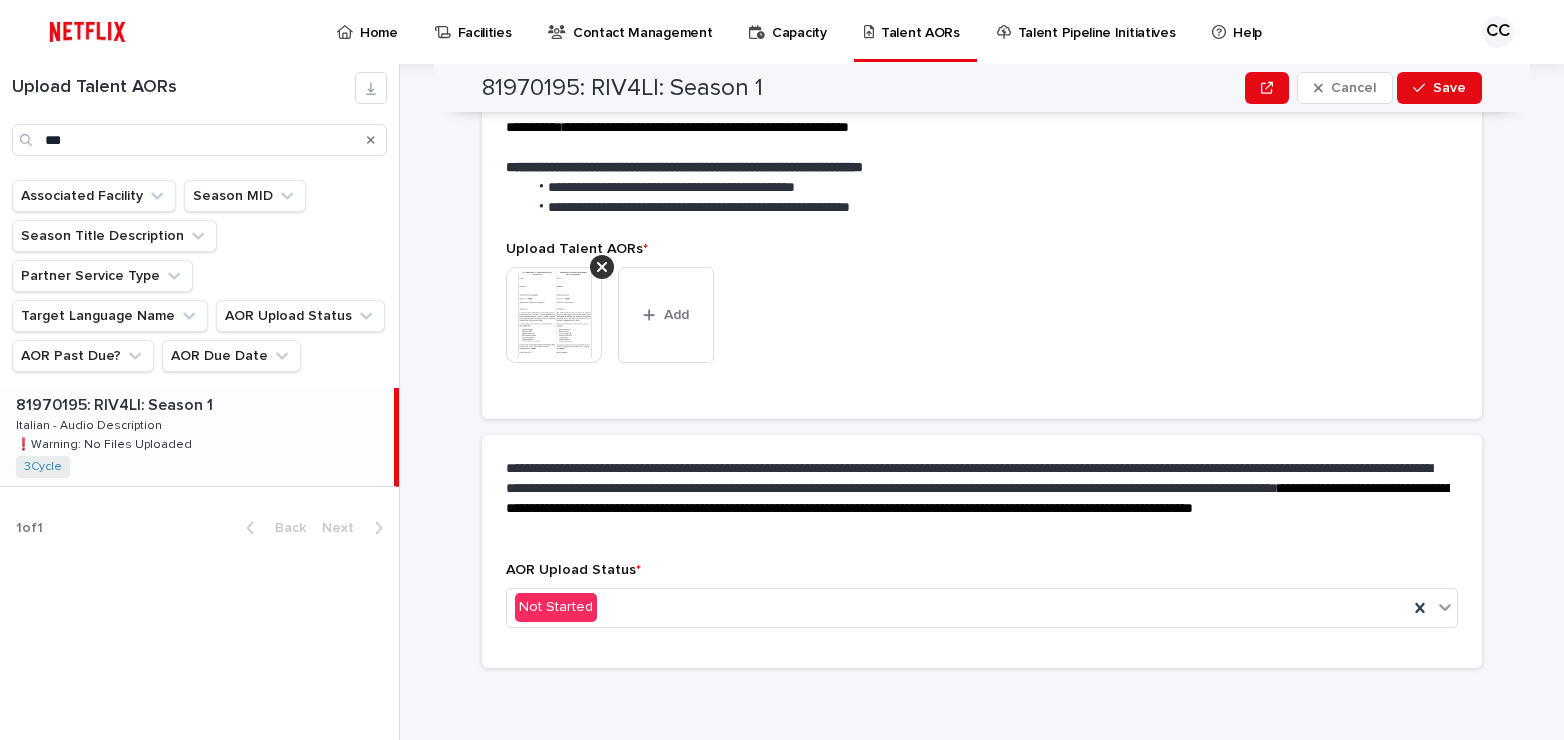 scroll, scrollTop: 433, scrollLeft: 0, axis: vertical 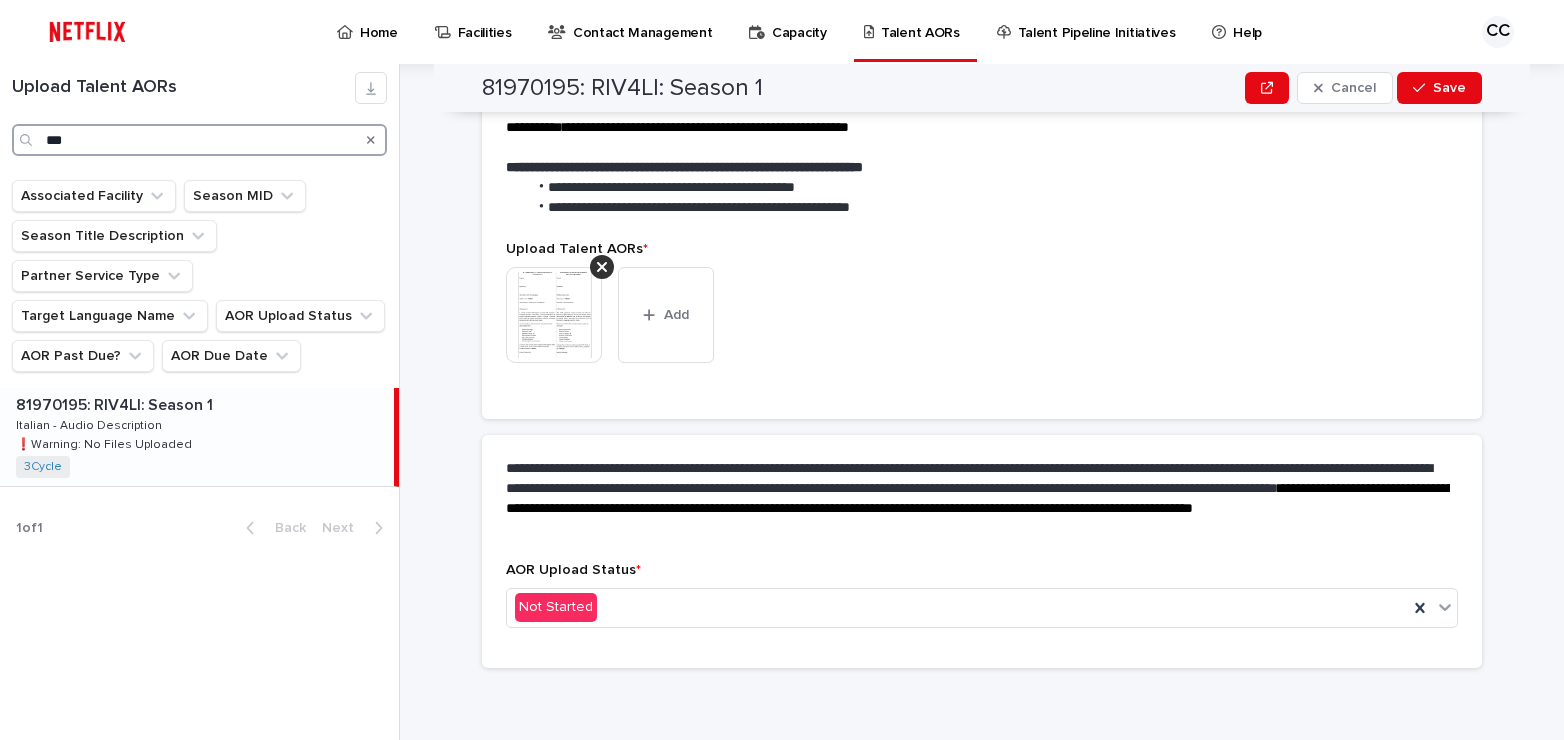 drag, startPoint x: 38, startPoint y: 141, endPoint x: 15, endPoint y: 139, distance: 23.086792 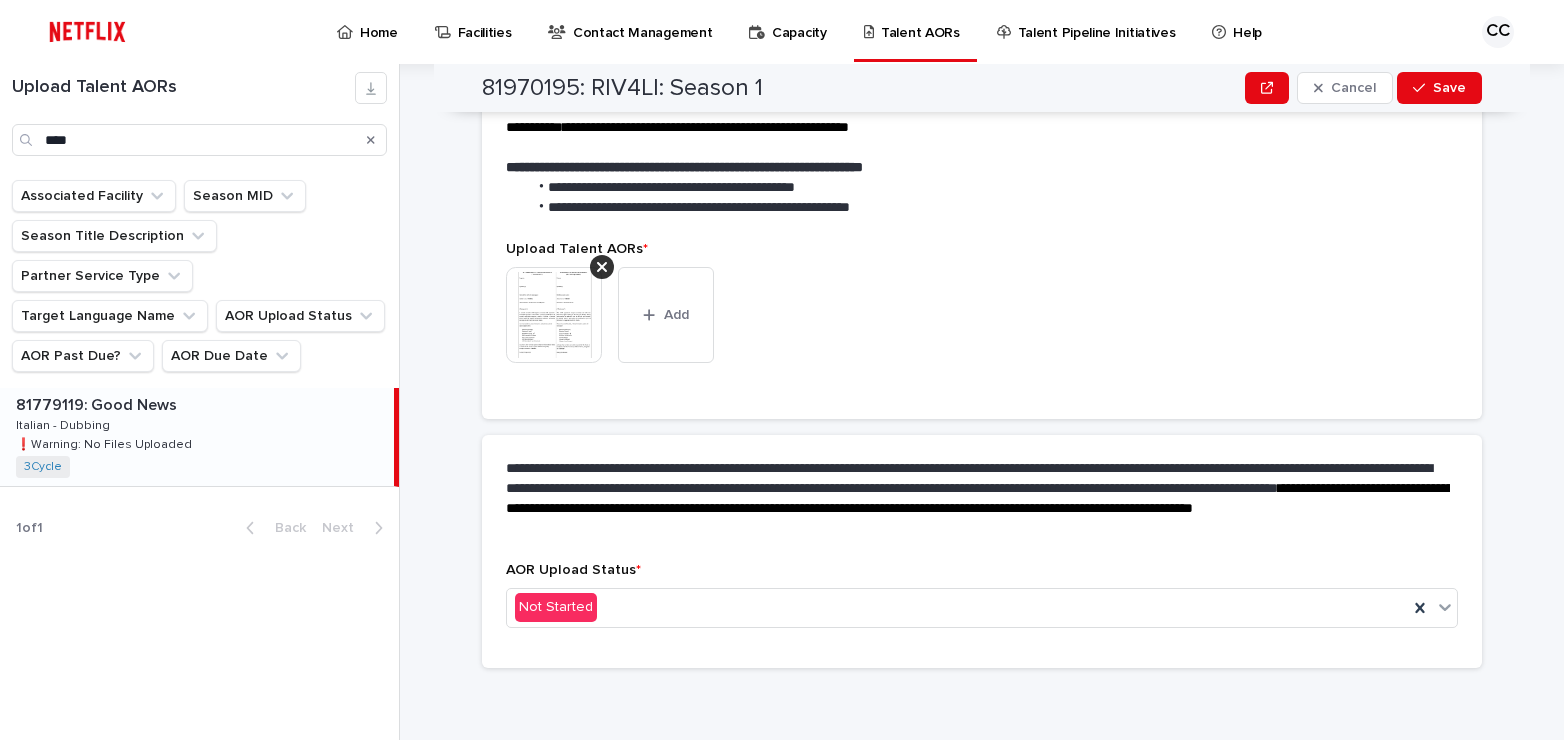 click on "81779119: Good News 81779119: Good News   Italian - Dubbing Italian - Dubbing   ❗️Warning: No Files Uploaded ❗️Warning: No Files Uploaded   3Cycle   + 0" at bounding box center [197, 437] 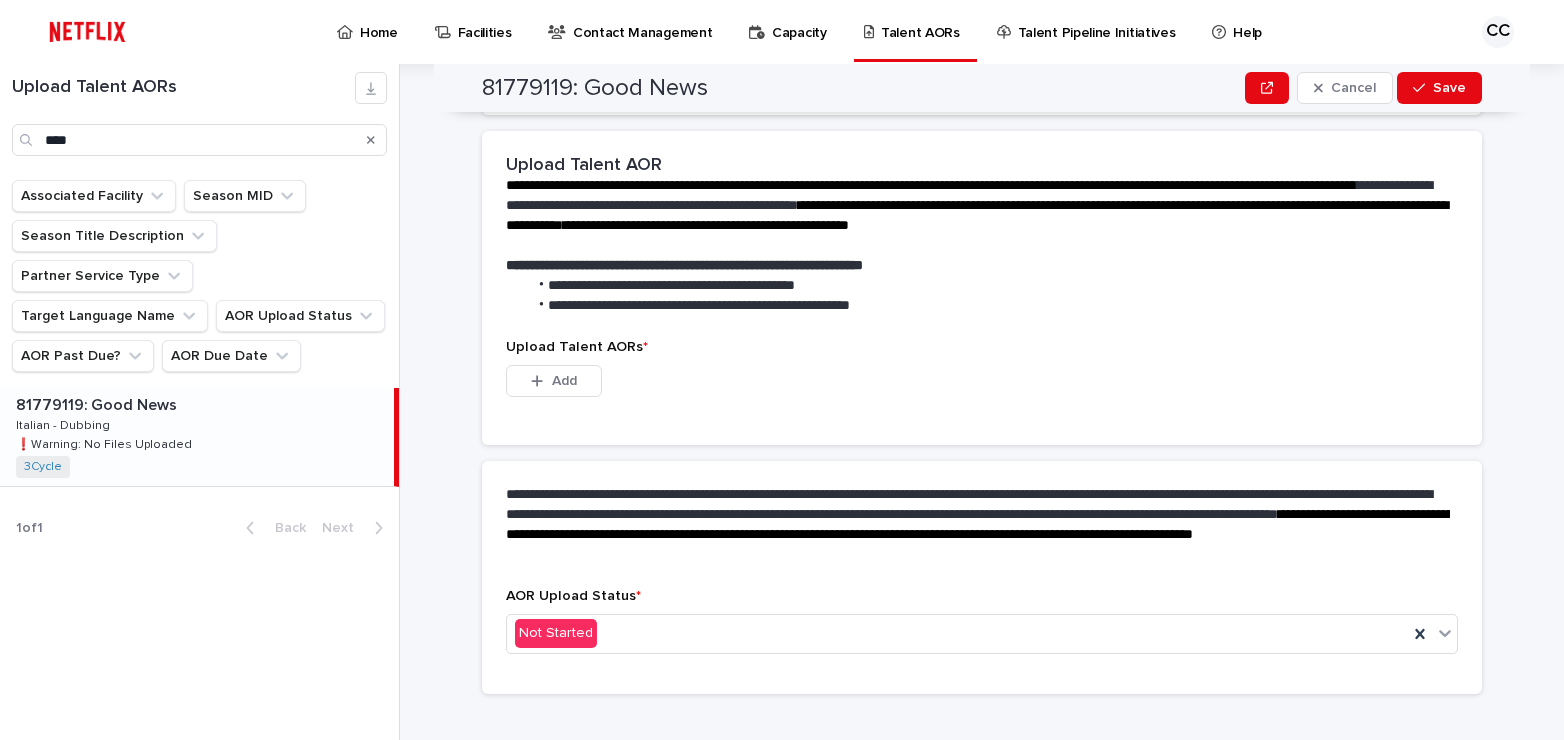 scroll, scrollTop: 357, scrollLeft: 0, axis: vertical 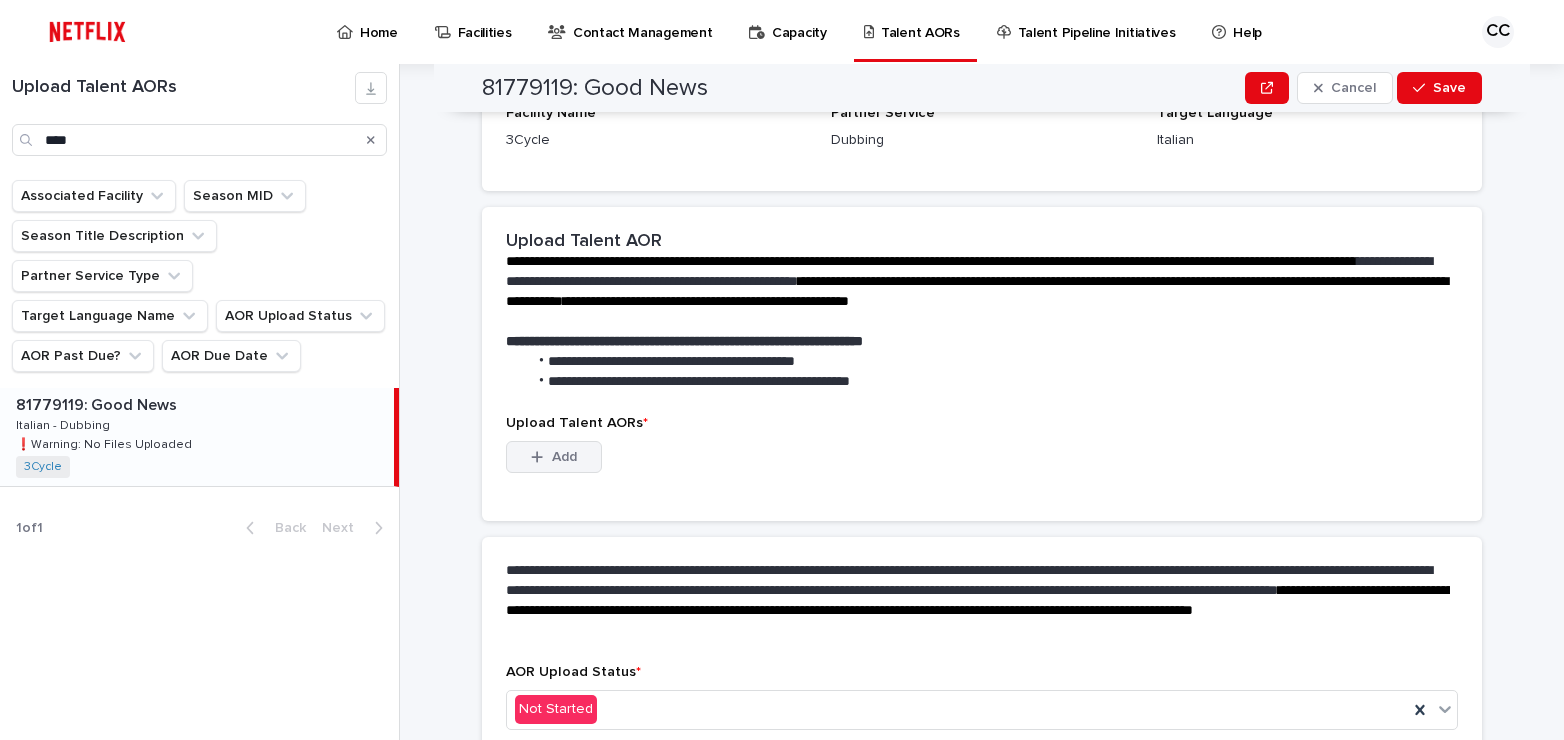 click on "Add" at bounding box center [564, 457] 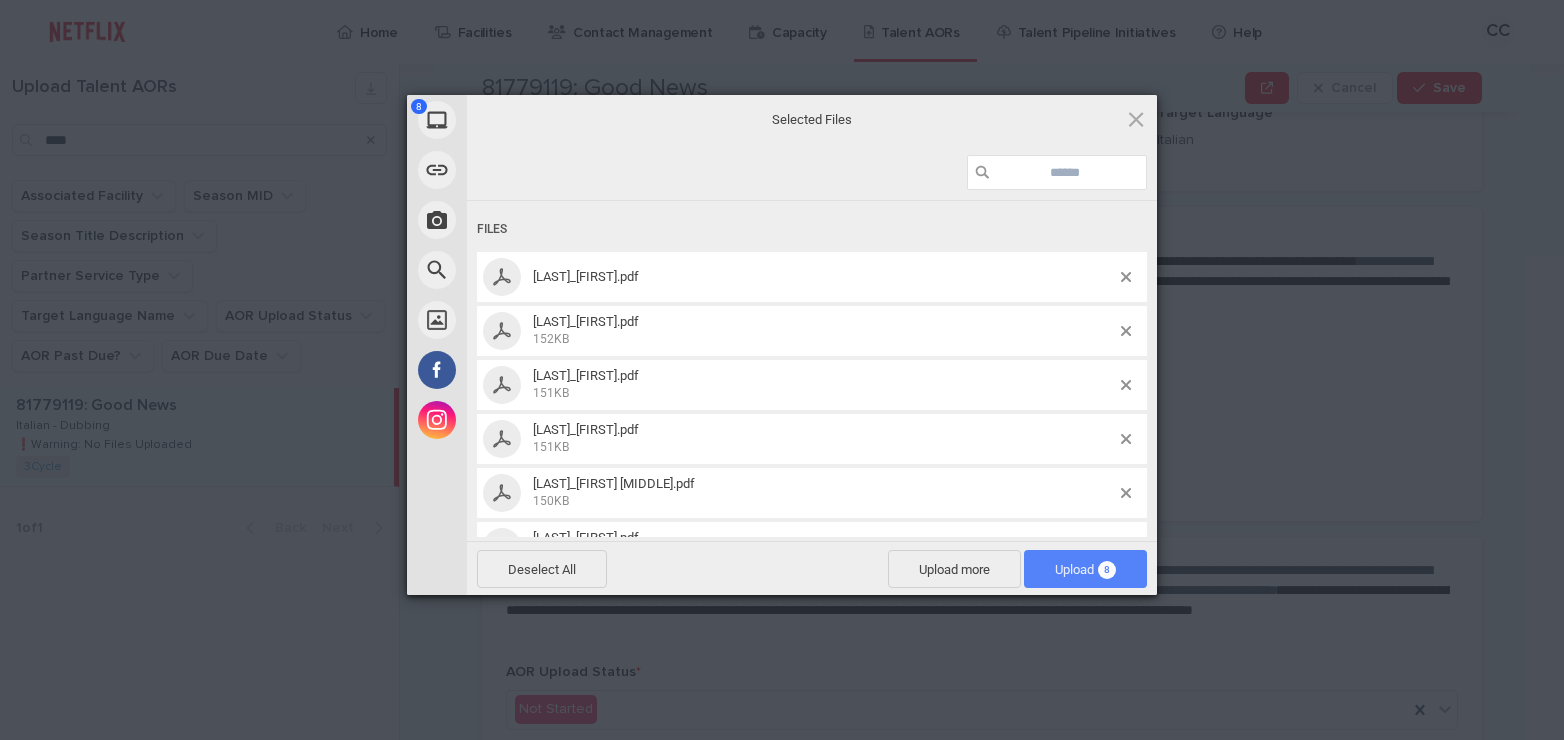 click on "Upload
8" at bounding box center [1085, 569] 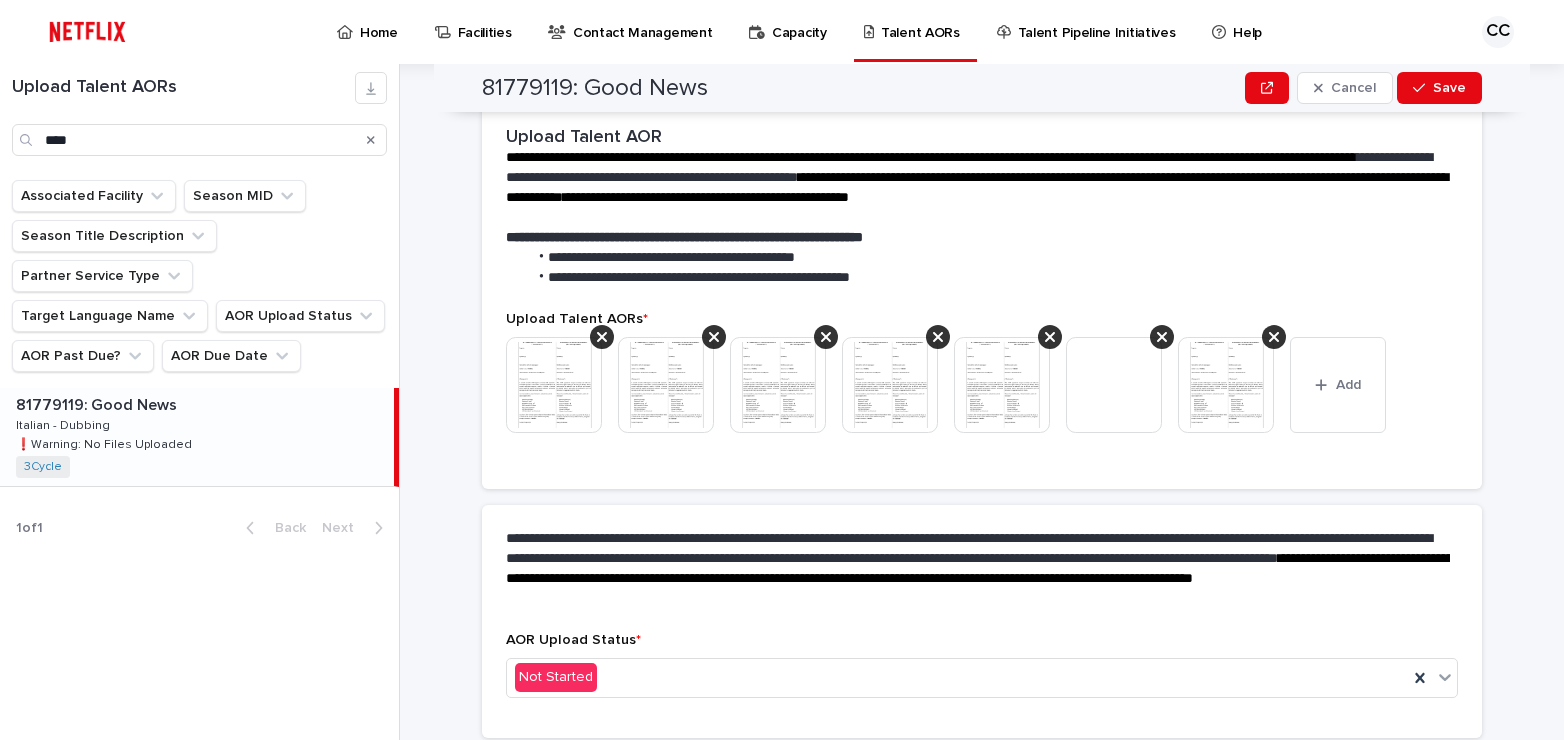 scroll, scrollTop: 371, scrollLeft: 0, axis: vertical 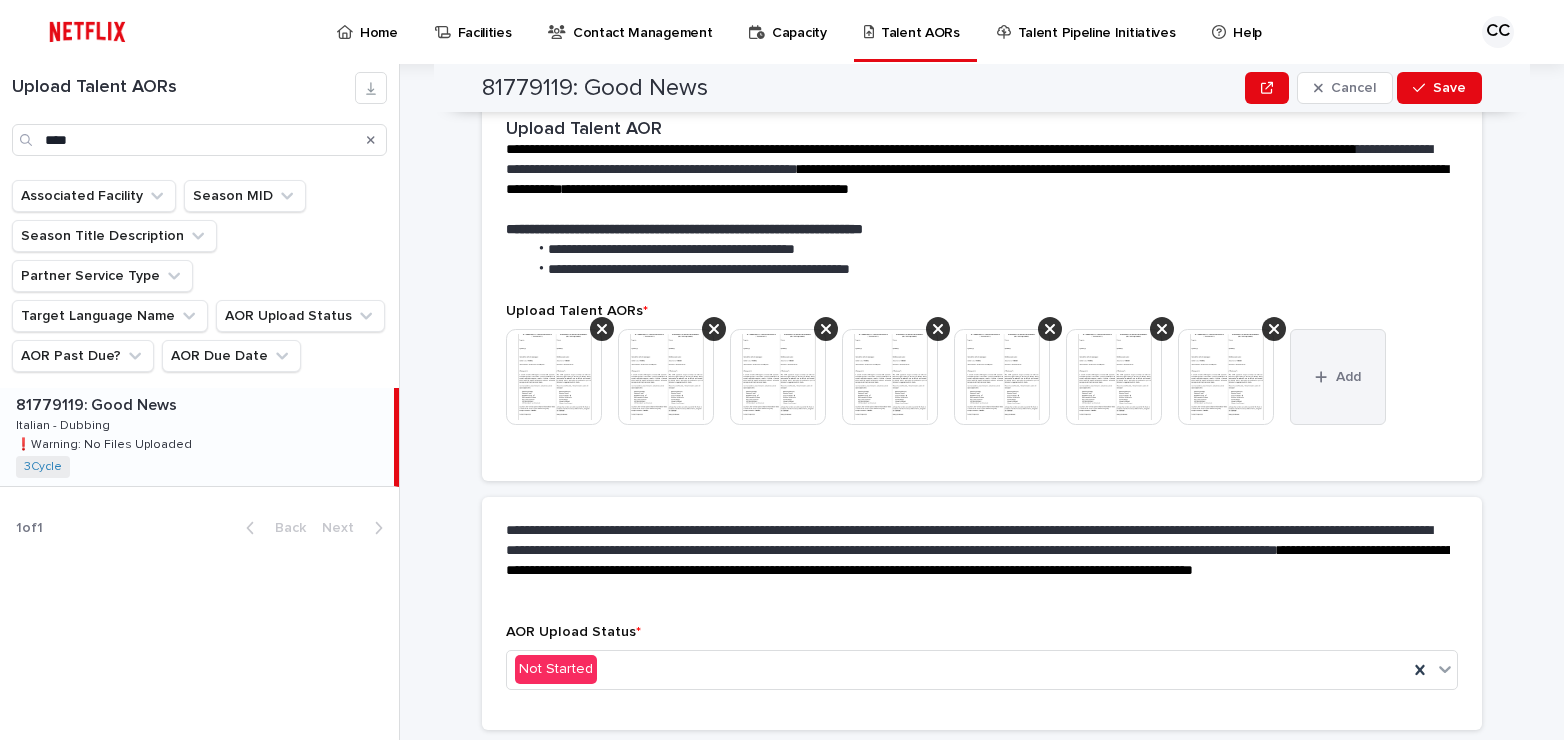 click on "Add" at bounding box center (1348, 377) 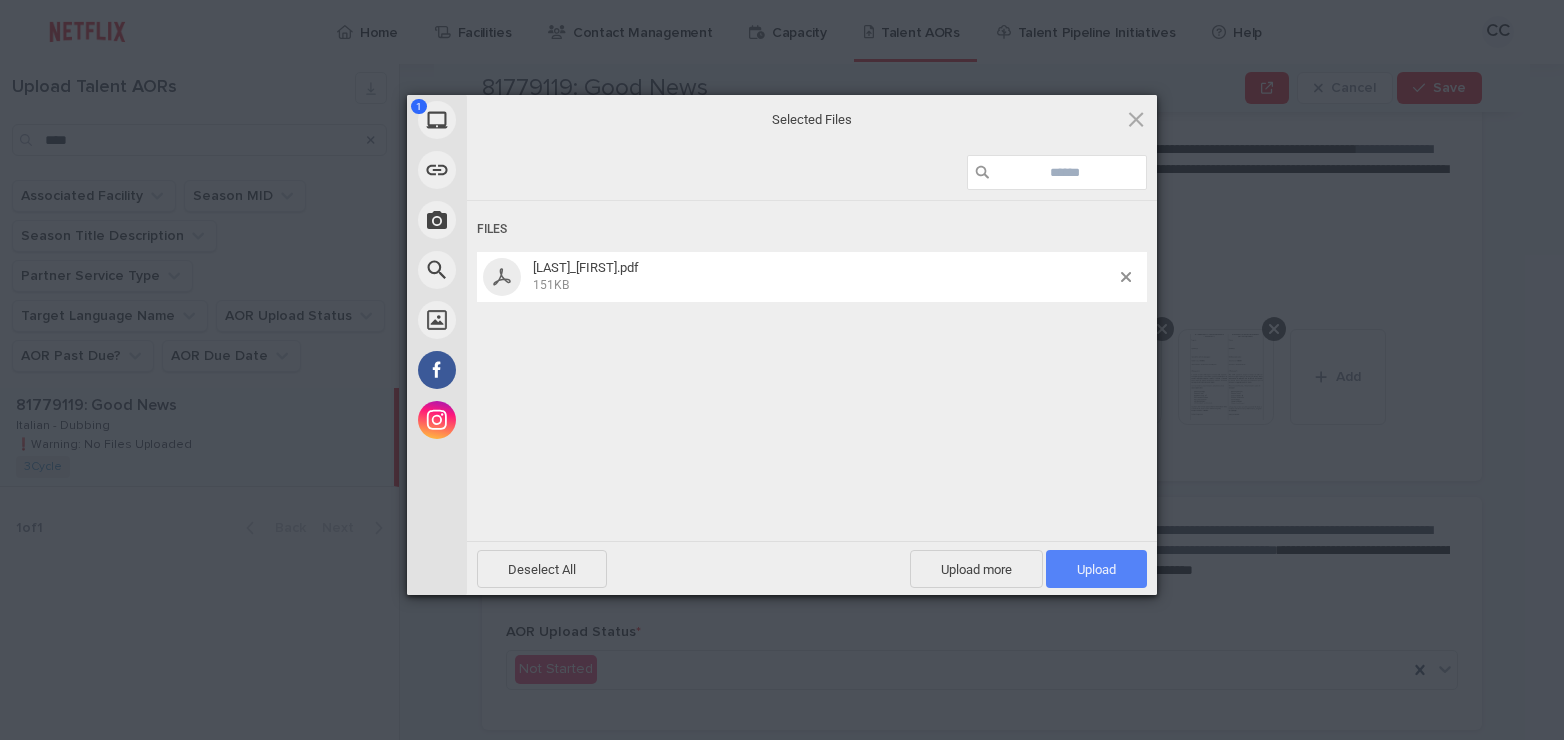 click on "Upload
1" at bounding box center [1096, 569] 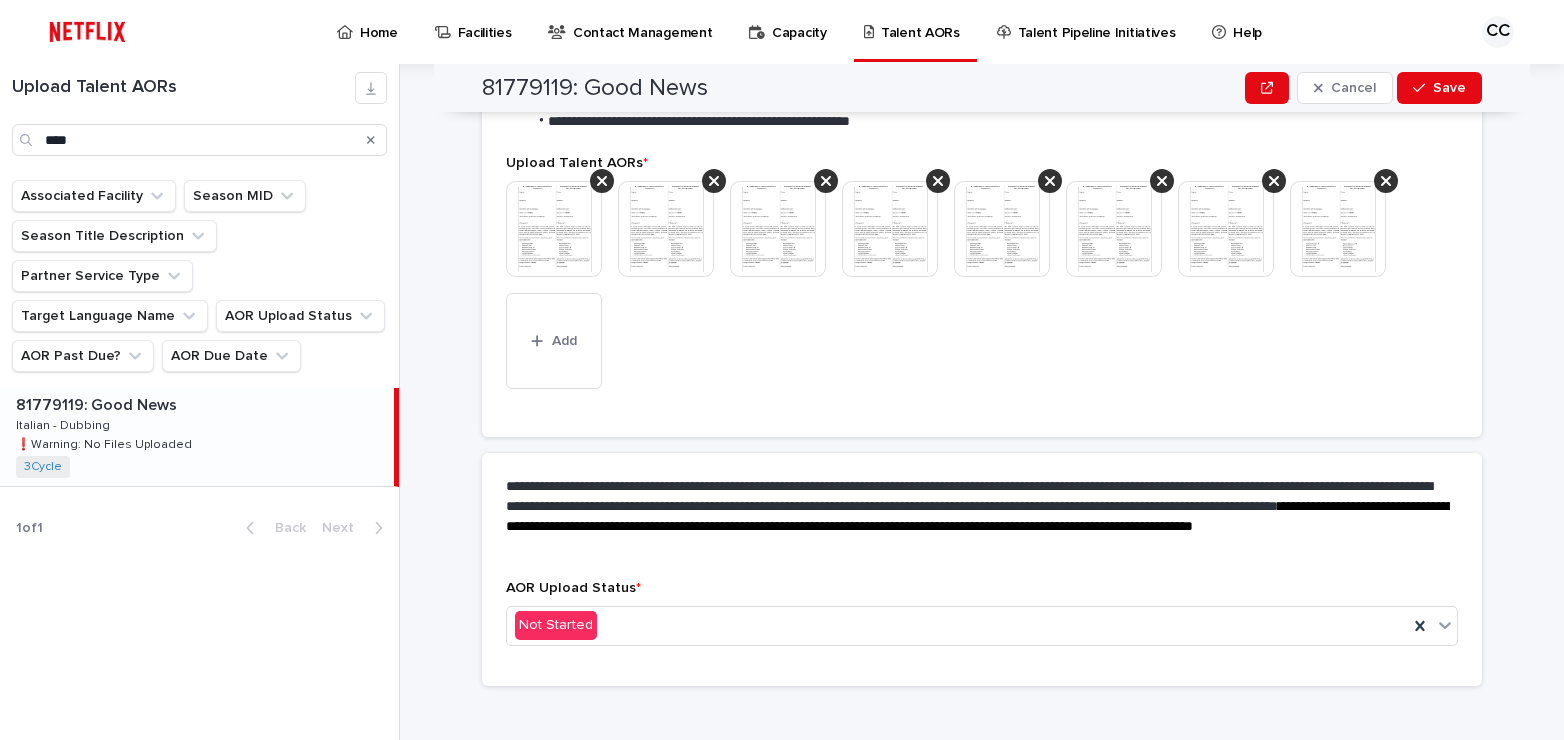 scroll, scrollTop: 537, scrollLeft: 0, axis: vertical 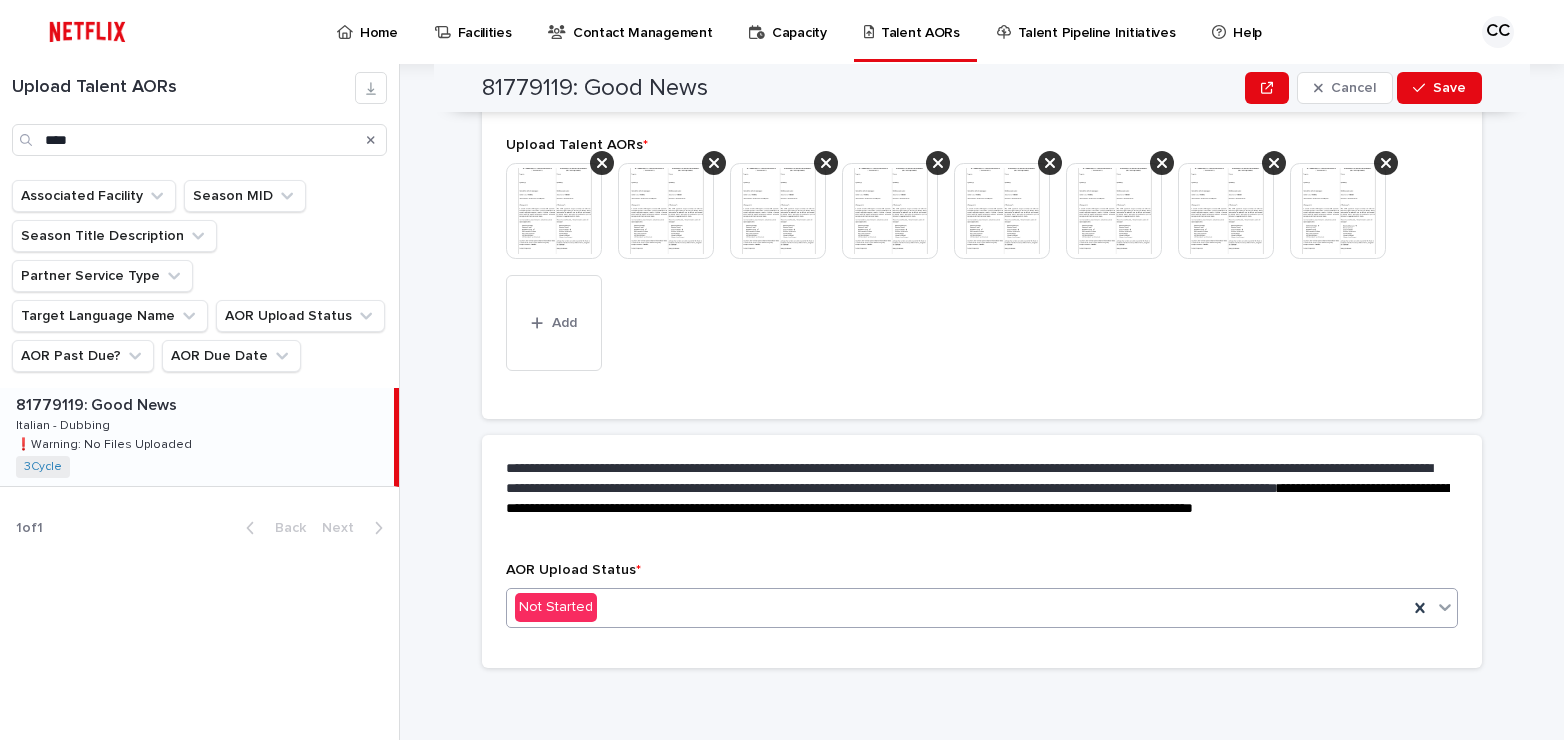 click 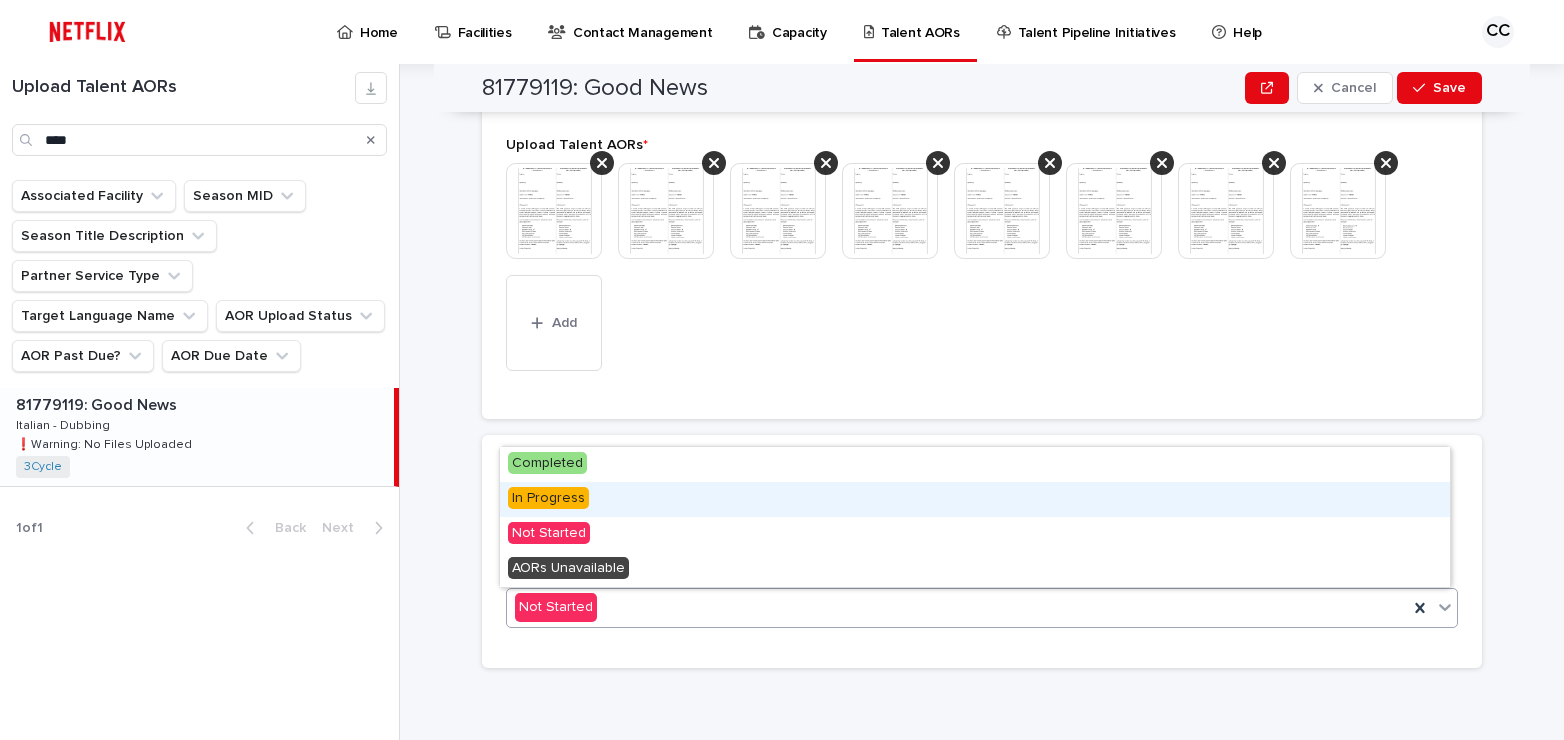 click on "In Progress" at bounding box center [975, 499] 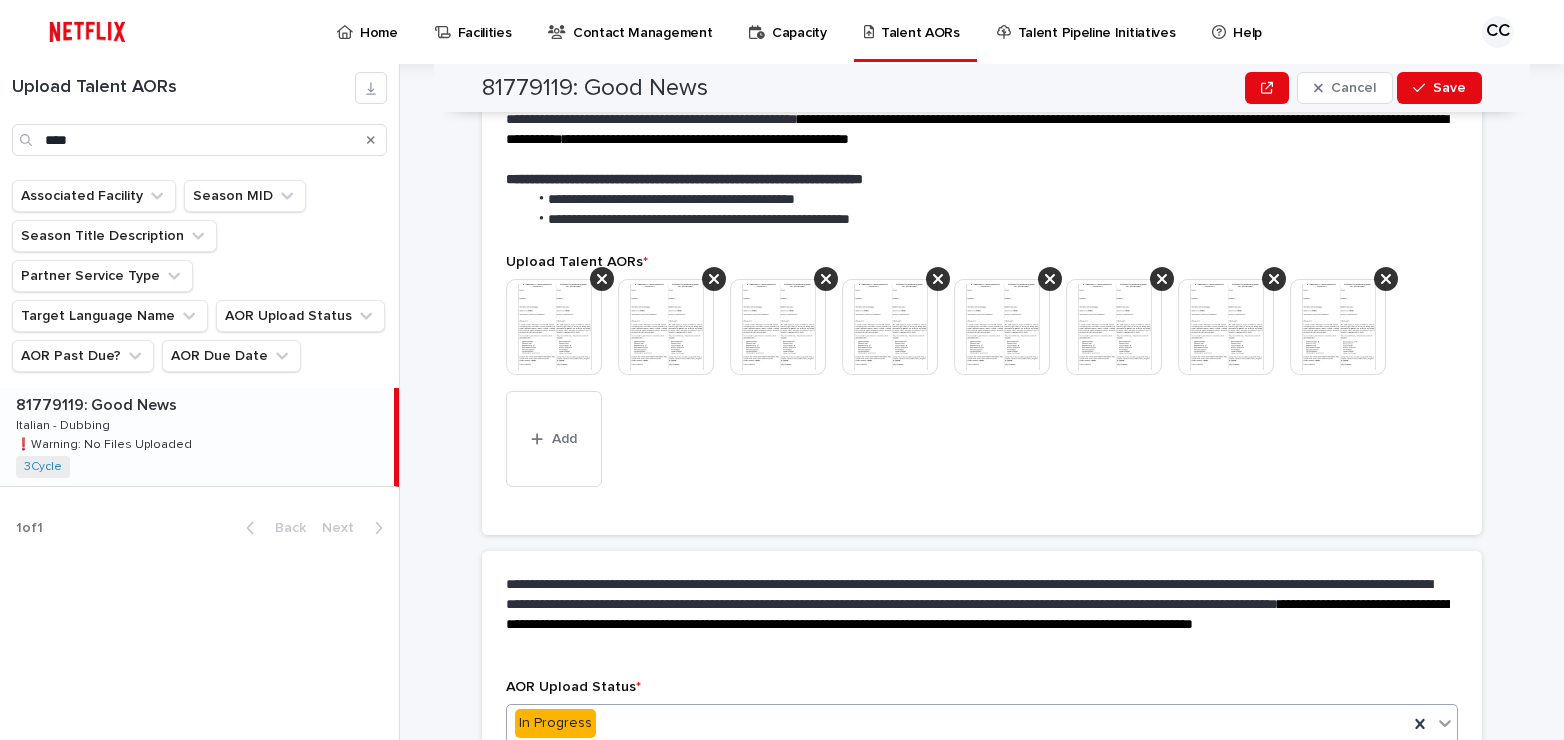 scroll, scrollTop: 595, scrollLeft: 0, axis: vertical 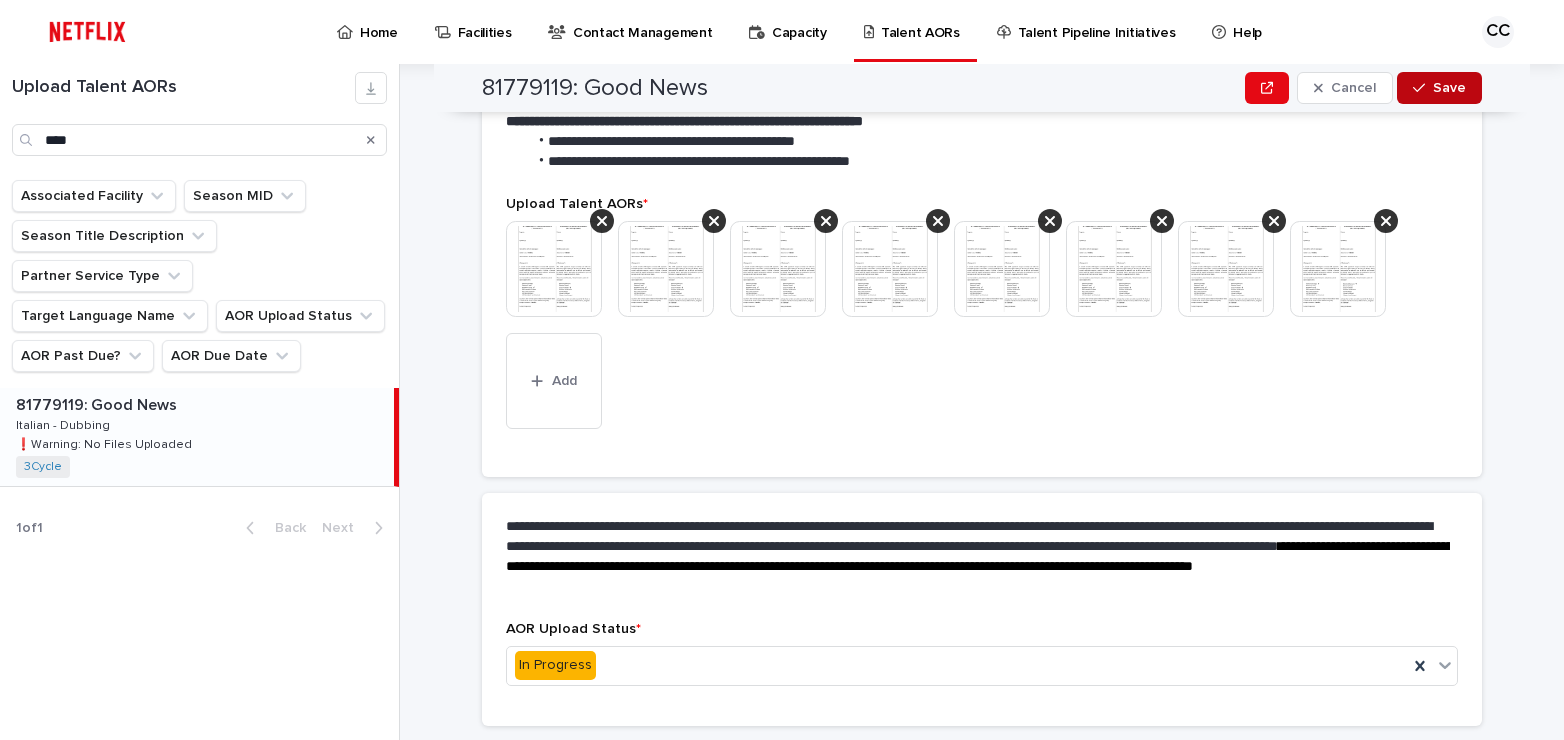 click on "Save" at bounding box center [1449, 88] 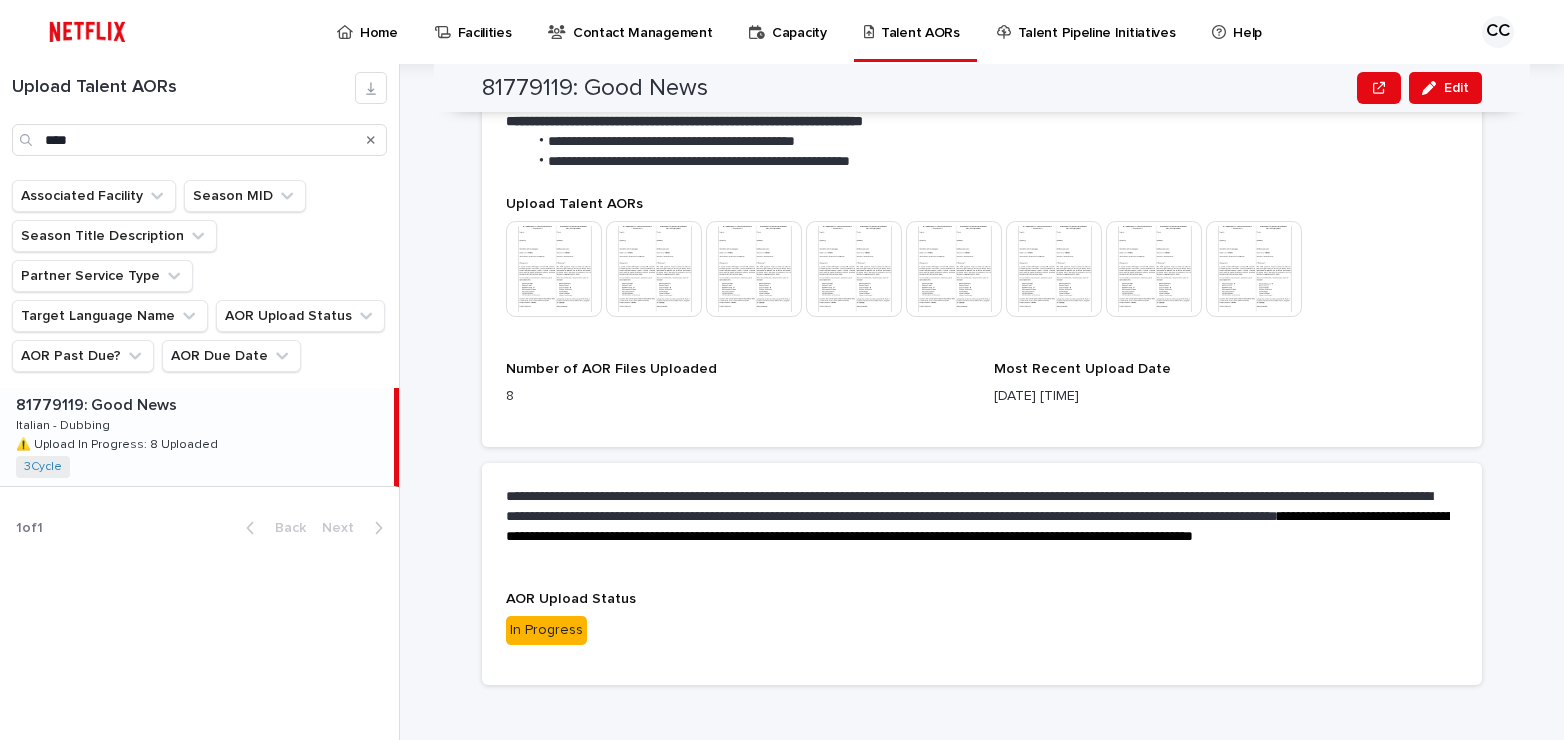scroll, scrollTop: 473, scrollLeft: 0, axis: vertical 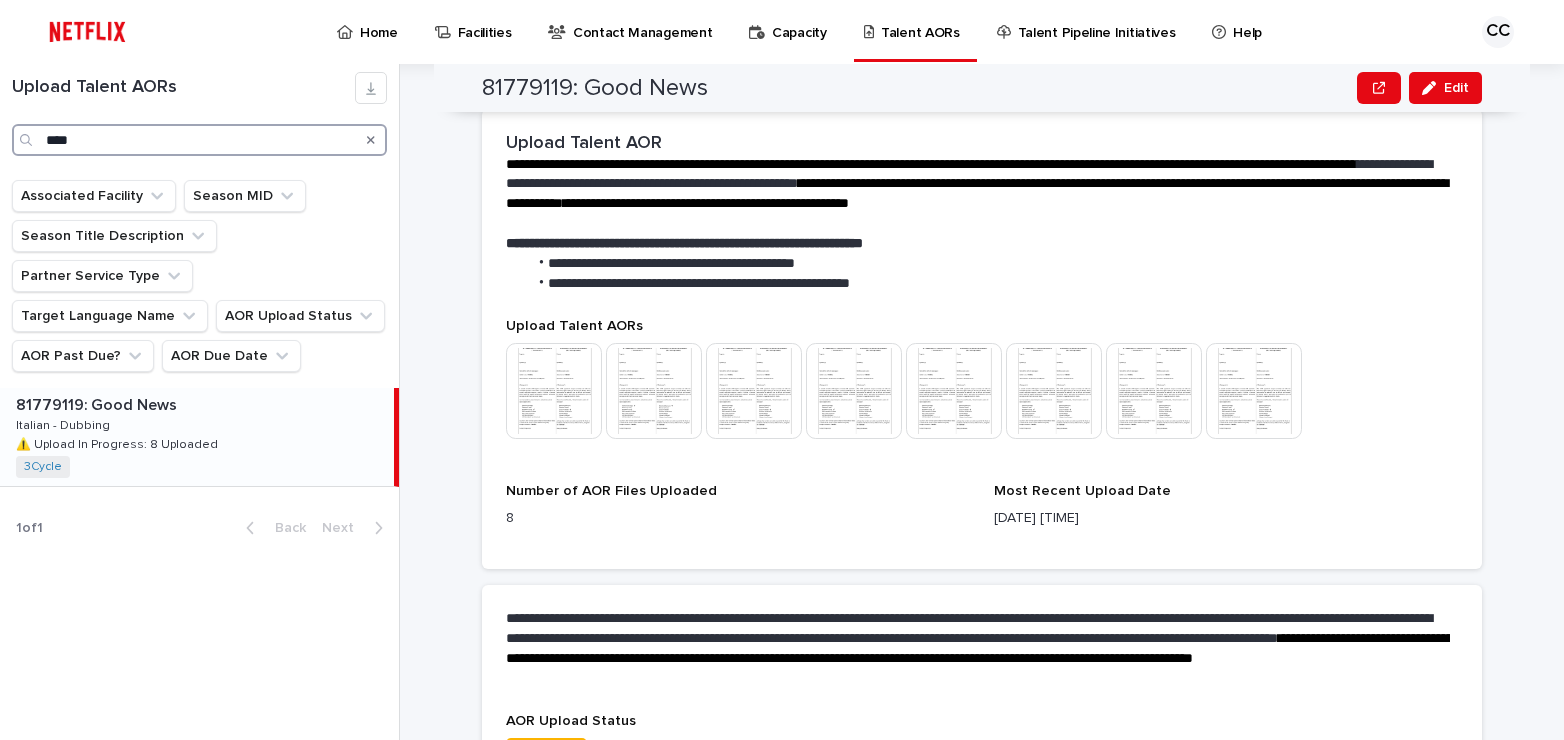 drag, startPoint x: 47, startPoint y: 135, endPoint x: 8, endPoint y: 131, distance: 39.20459 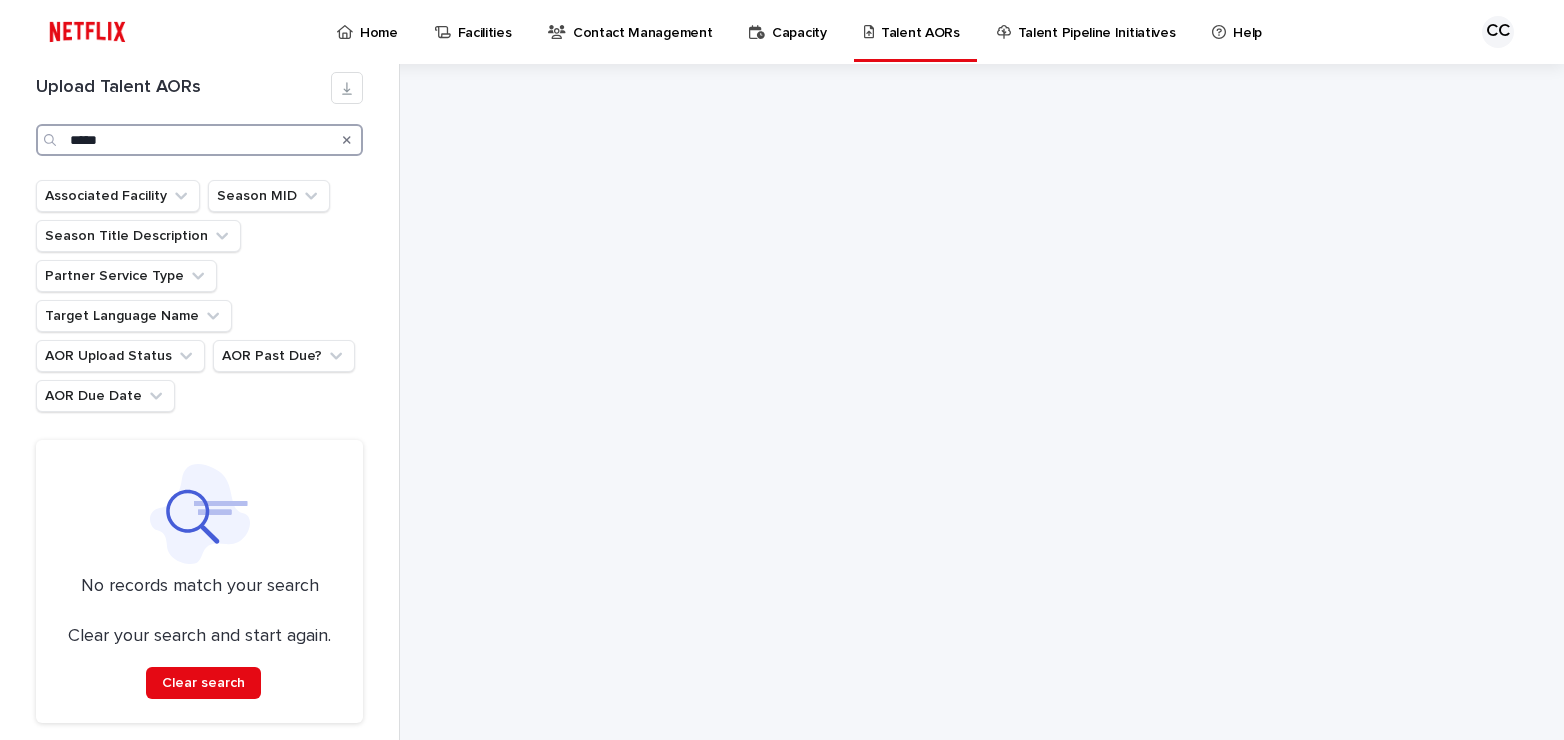 scroll, scrollTop: 0, scrollLeft: 0, axis: both 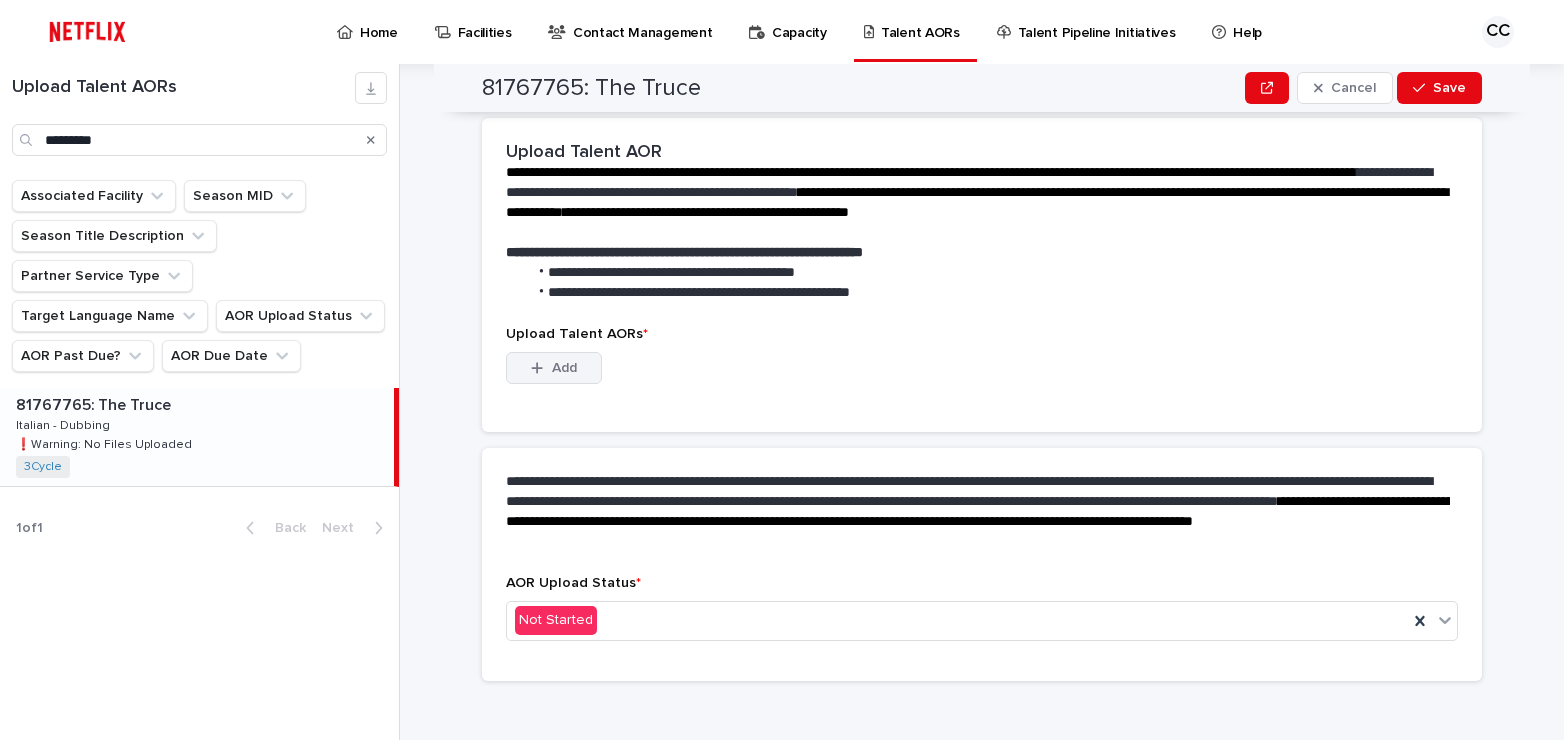click on "Add" at bounding box center (564, 368) 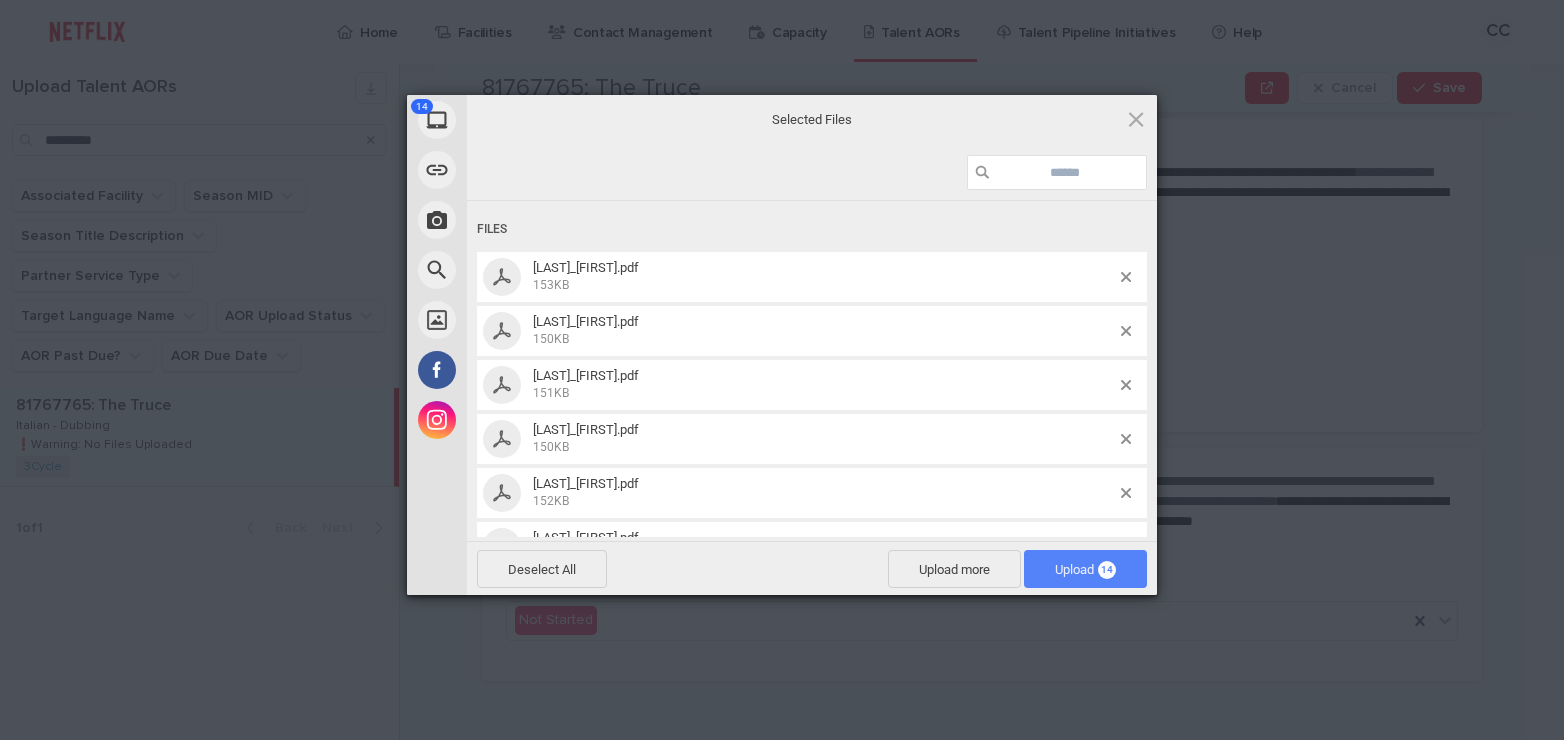 click on "Upload
[NUMBER]" at bounding box center (1085, 569) 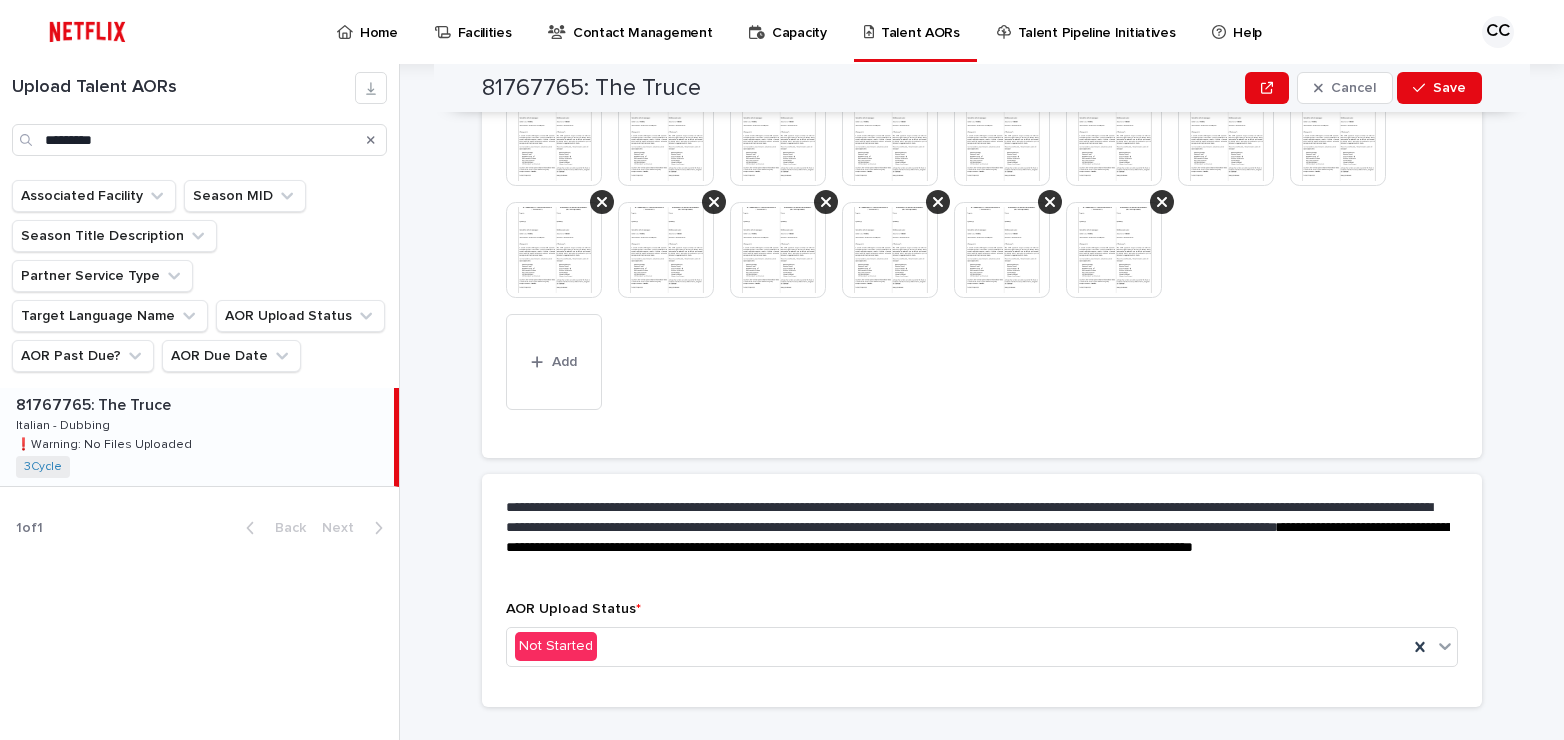scroll, scrollTop: 649, scrollLeft: 0, axis: vertical 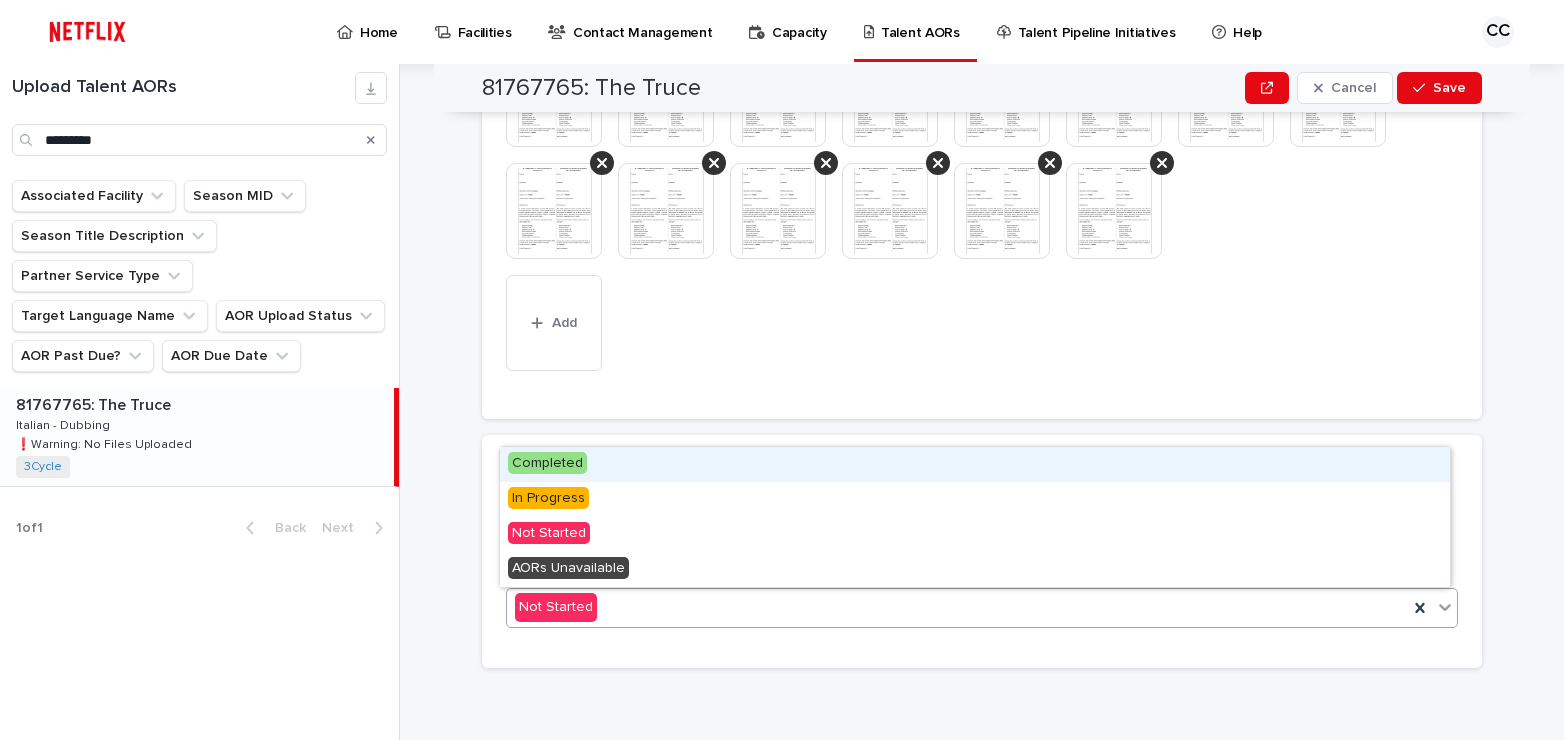 click 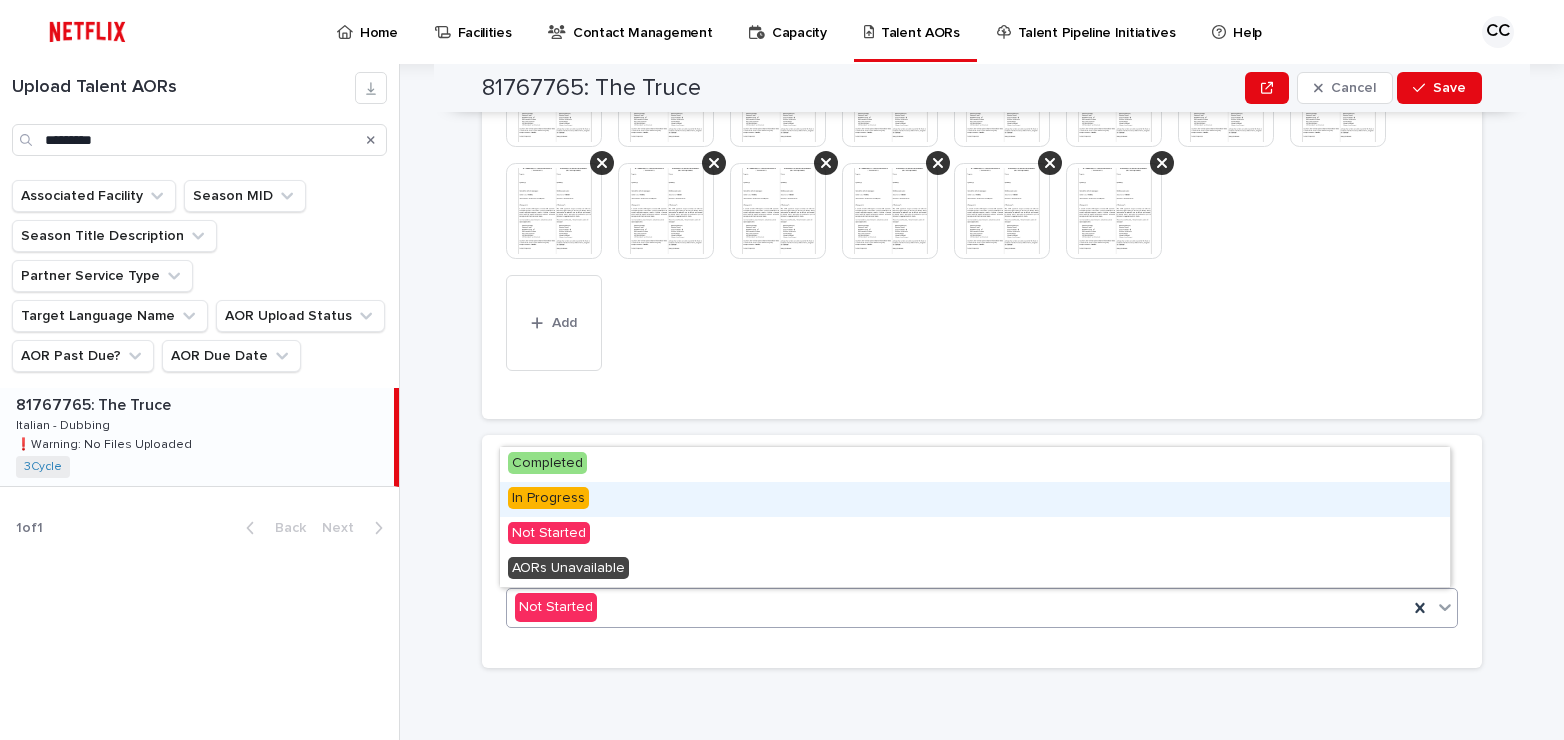 click on "In Progress" at bounding box center [975, 499] 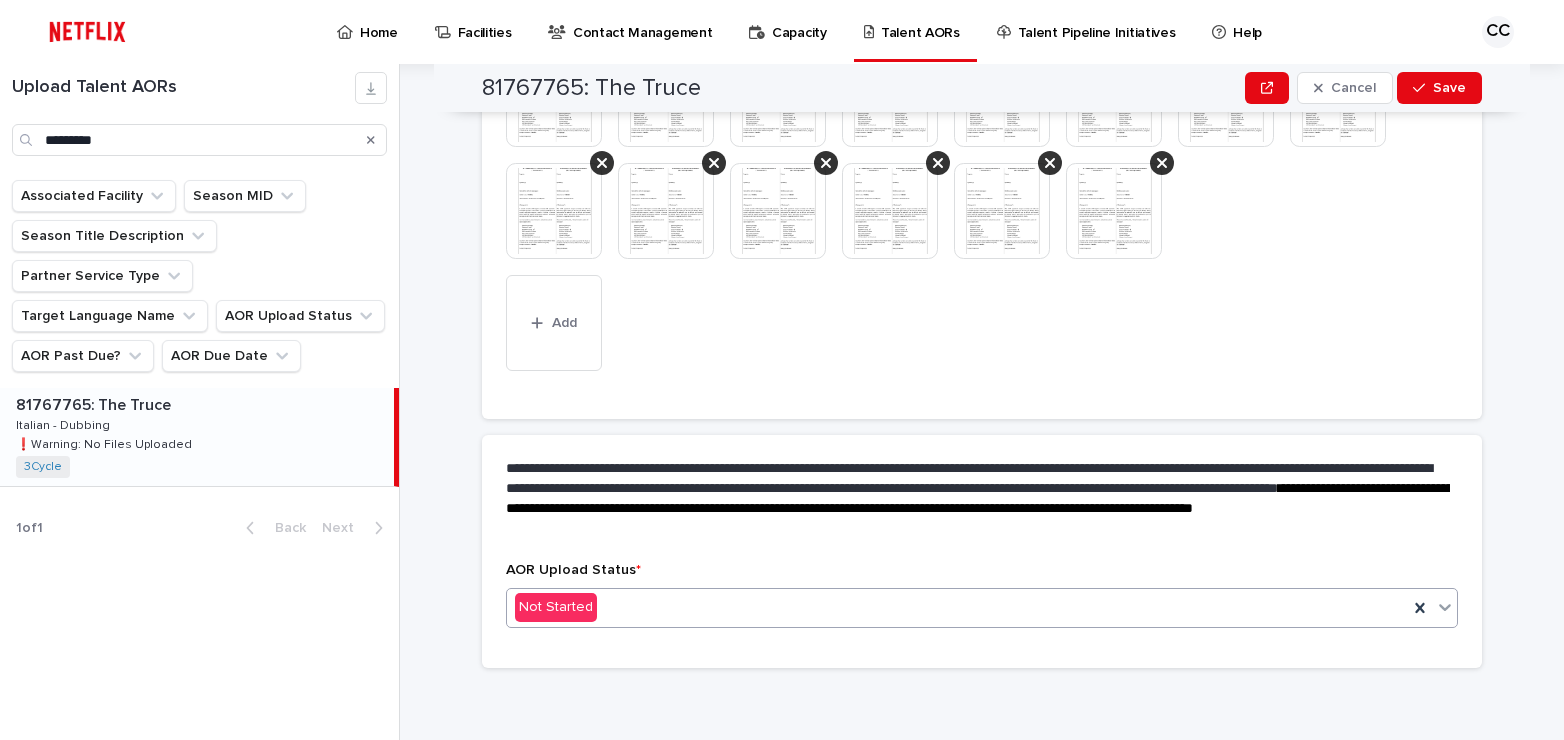 scroll, scrollTop: 707, scrollLeft: 0, axis: vertical 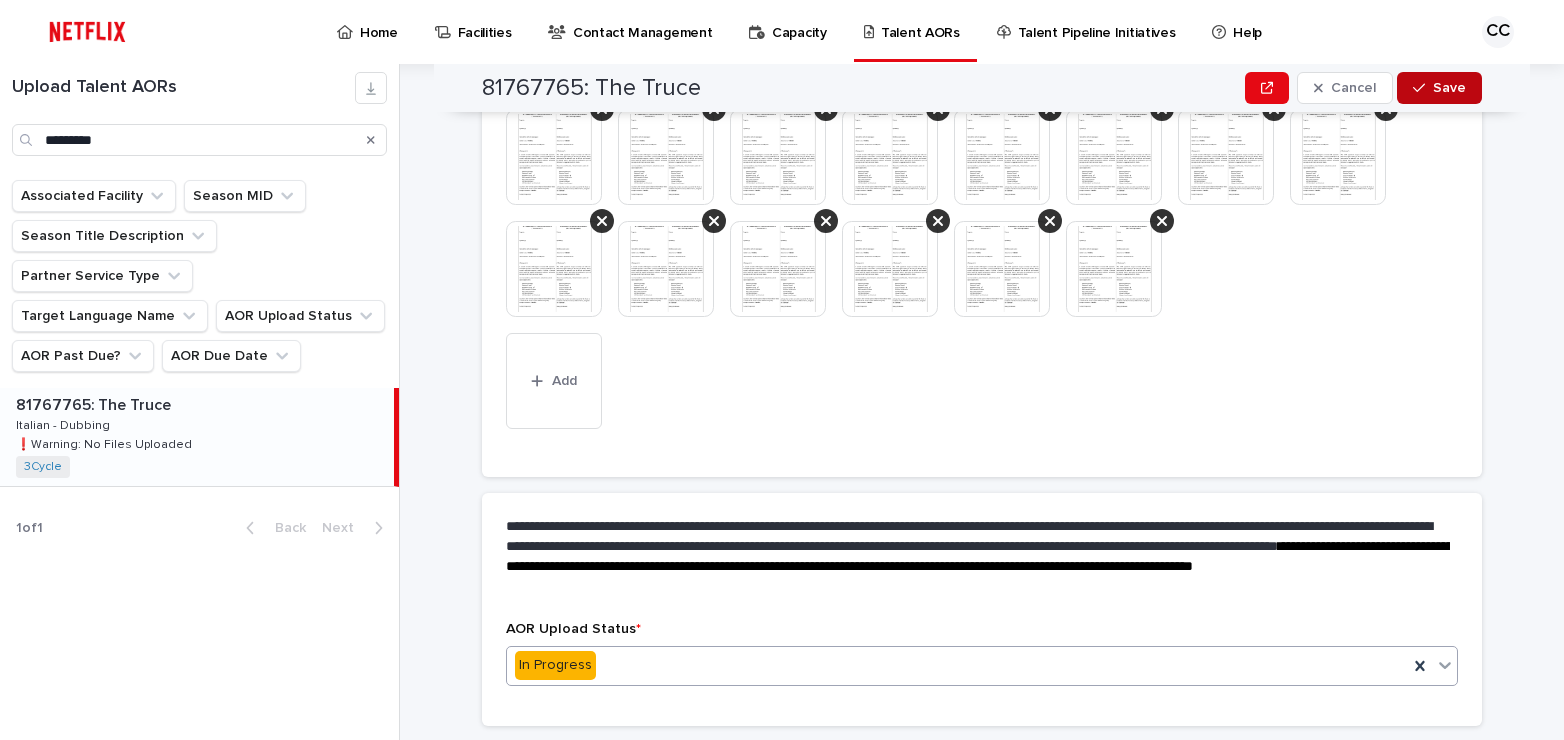 click on "Save" at bounding box center (1449, 88) 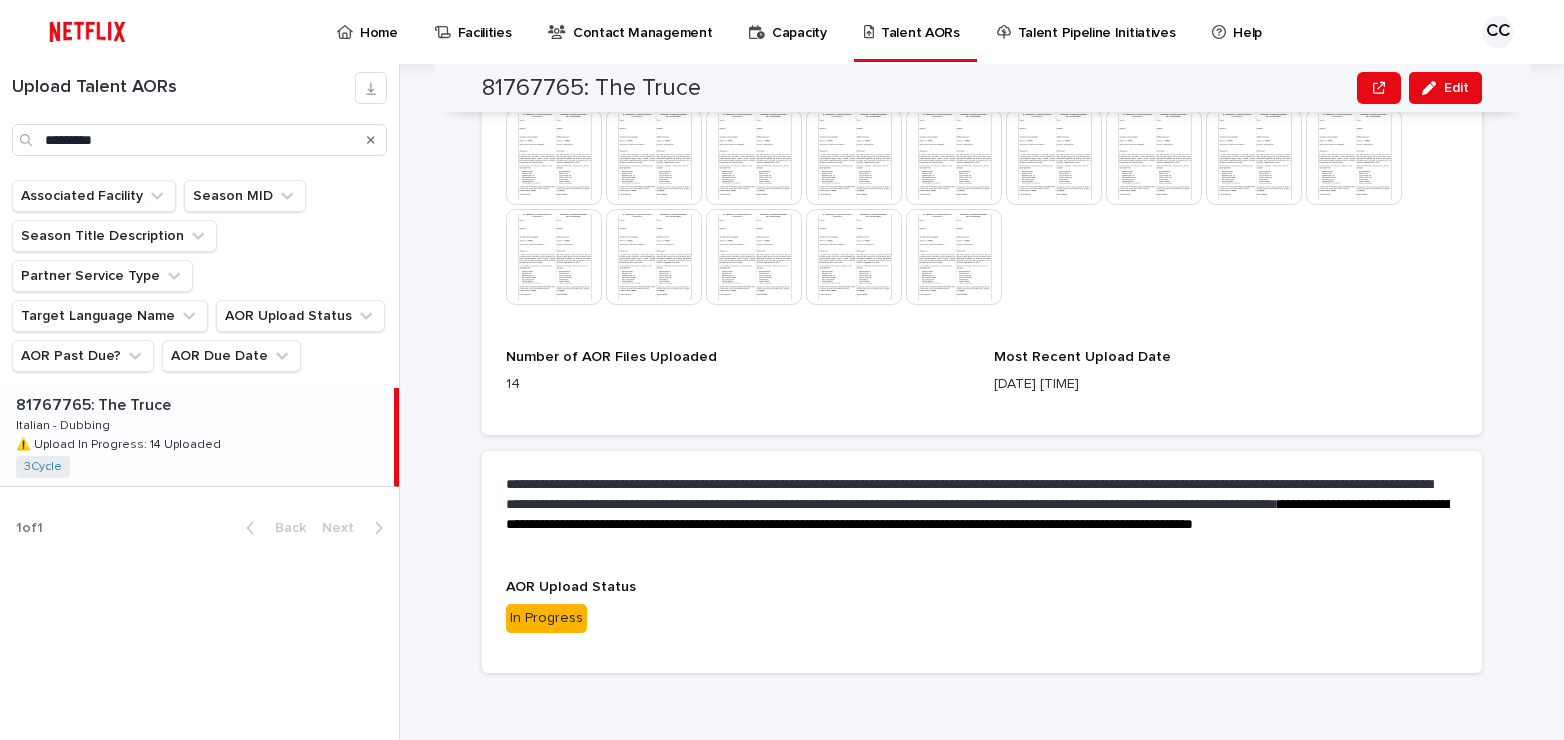 scroll, scrollTop: 579, scrollLeft: 0, axis: vertical 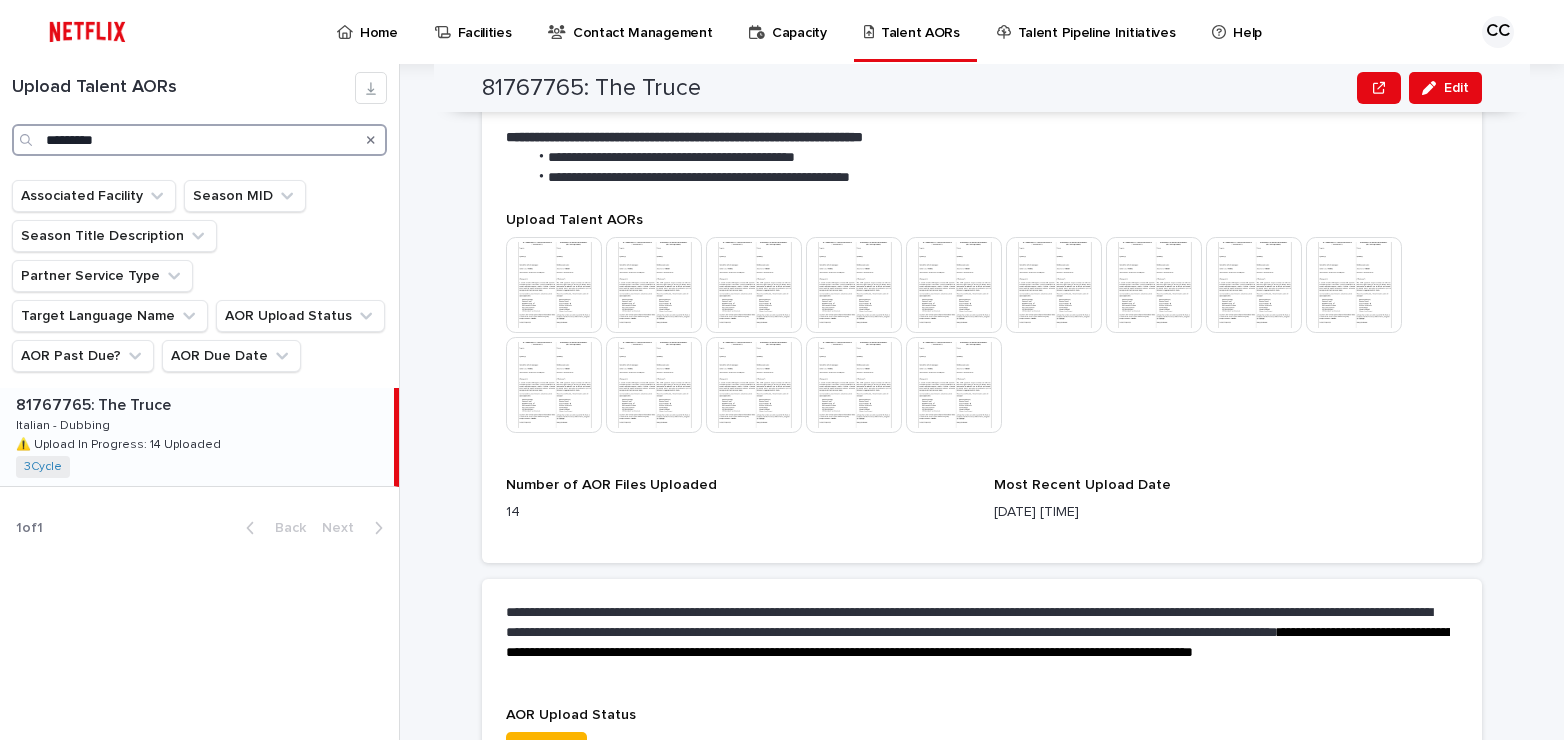 drag, startPoint x: 136, startPoint y: 139, endPoint x: -3, endPoint y: 147, distance: 139.23003 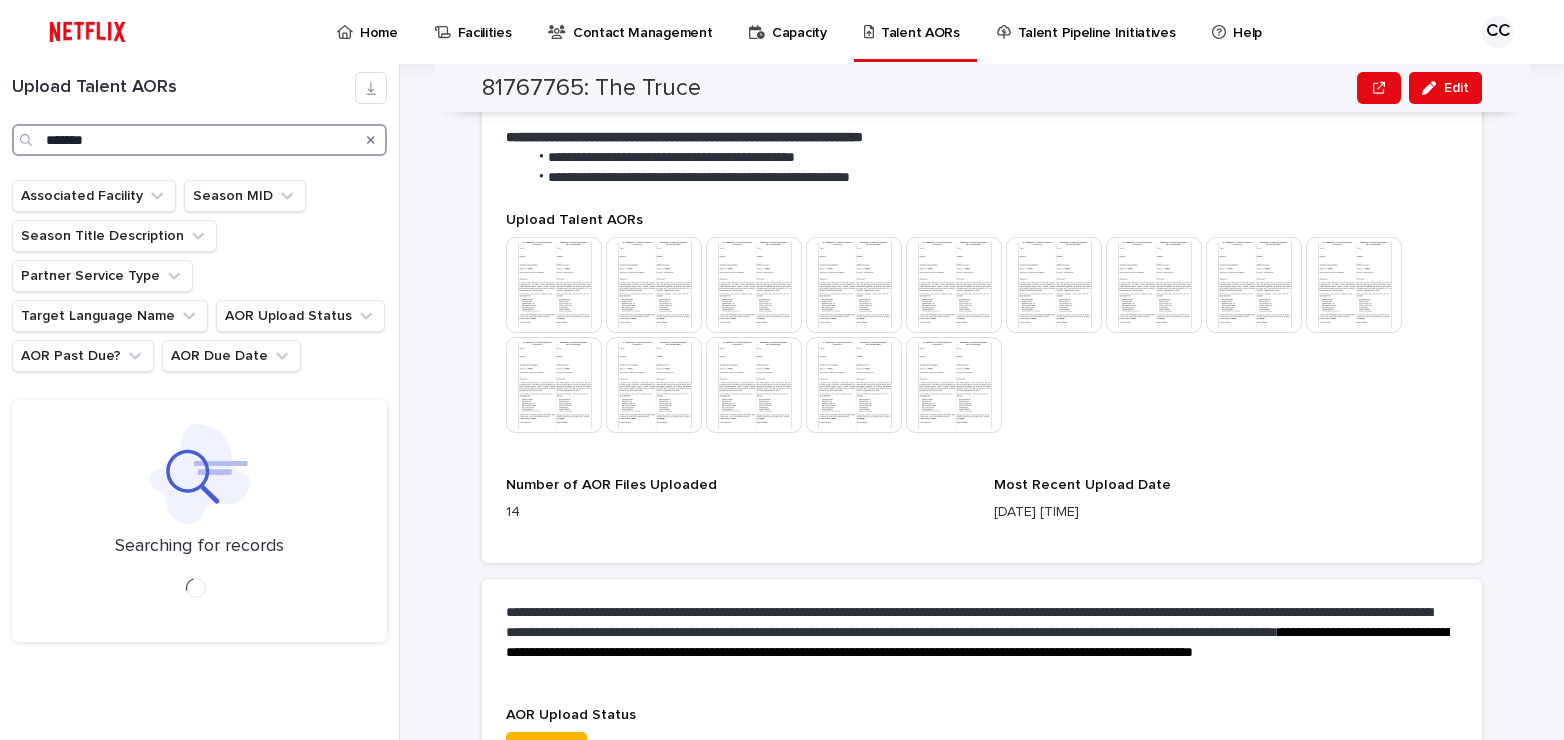 type on "*******" 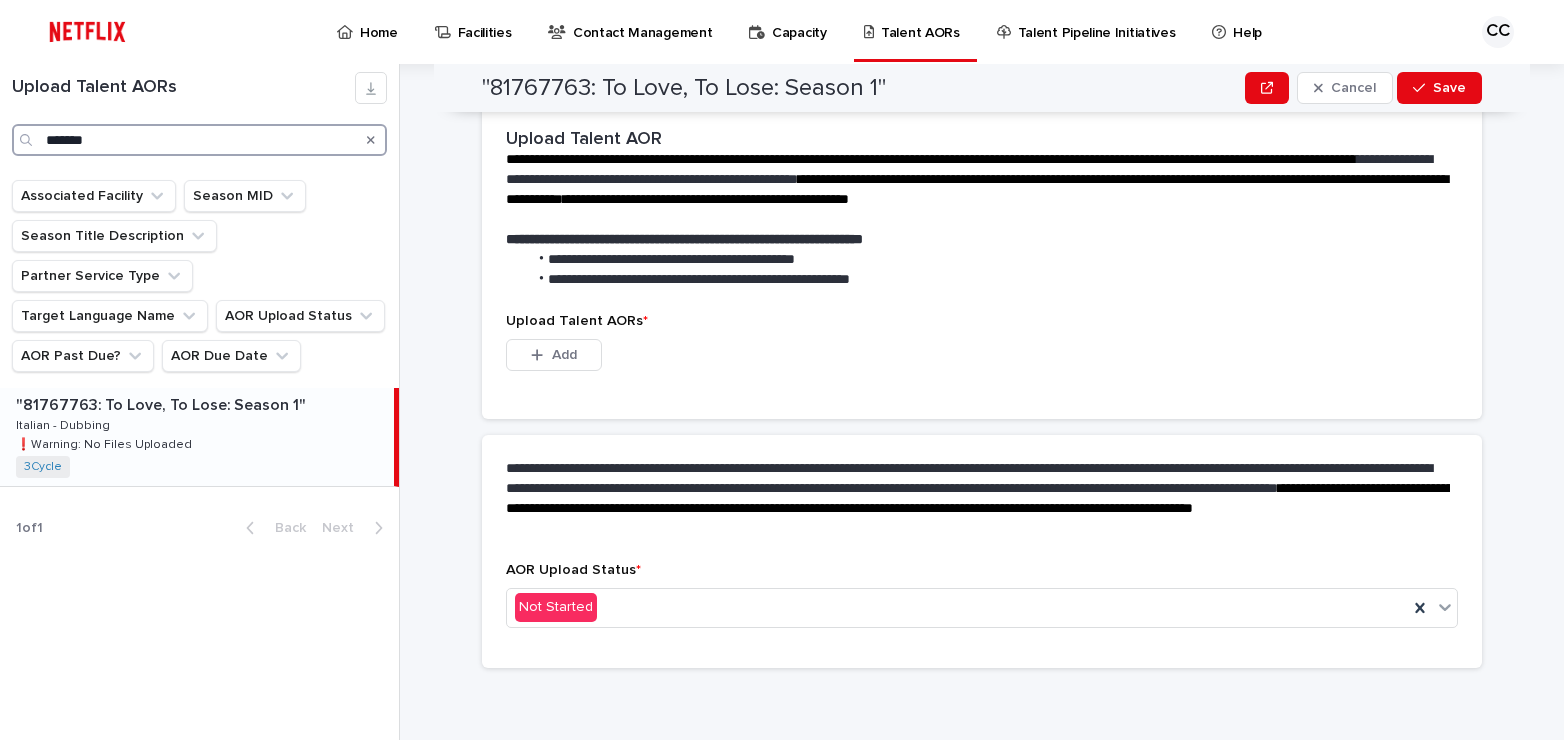 scroll, scrollTop: 459, scrollLeft: 0, axis: vertical 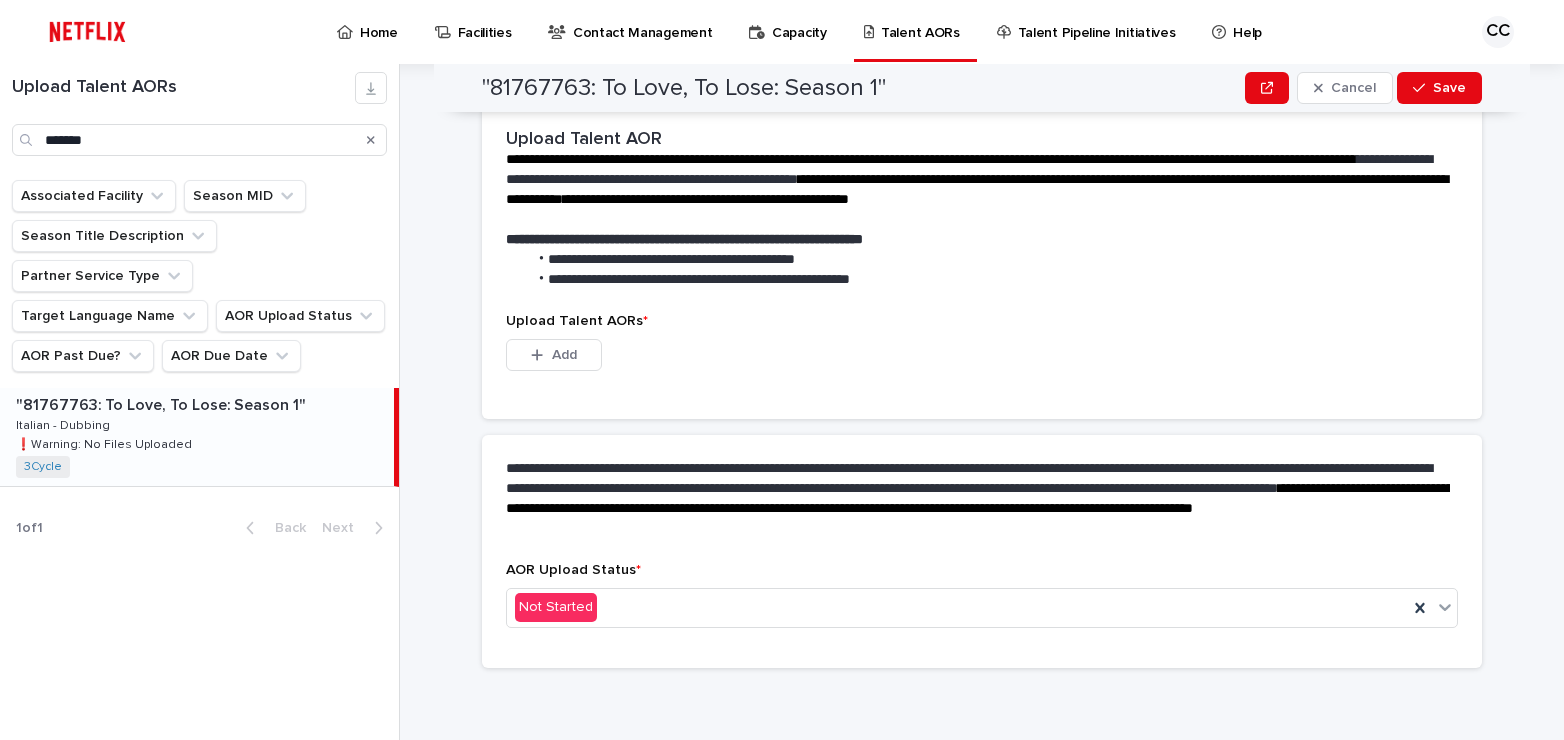 click on ""[NUMBER]: To Love, To Lose: Season 1" "[NUMBER]: To Love, To Lose: Season 1"   Italian - Dubbing Italian - Dubbing   ❗️Warning: No Files Uploaded ❗️Warning: No Files Uploaded   3Cycle   + 0" at bounding box center (197, 437) 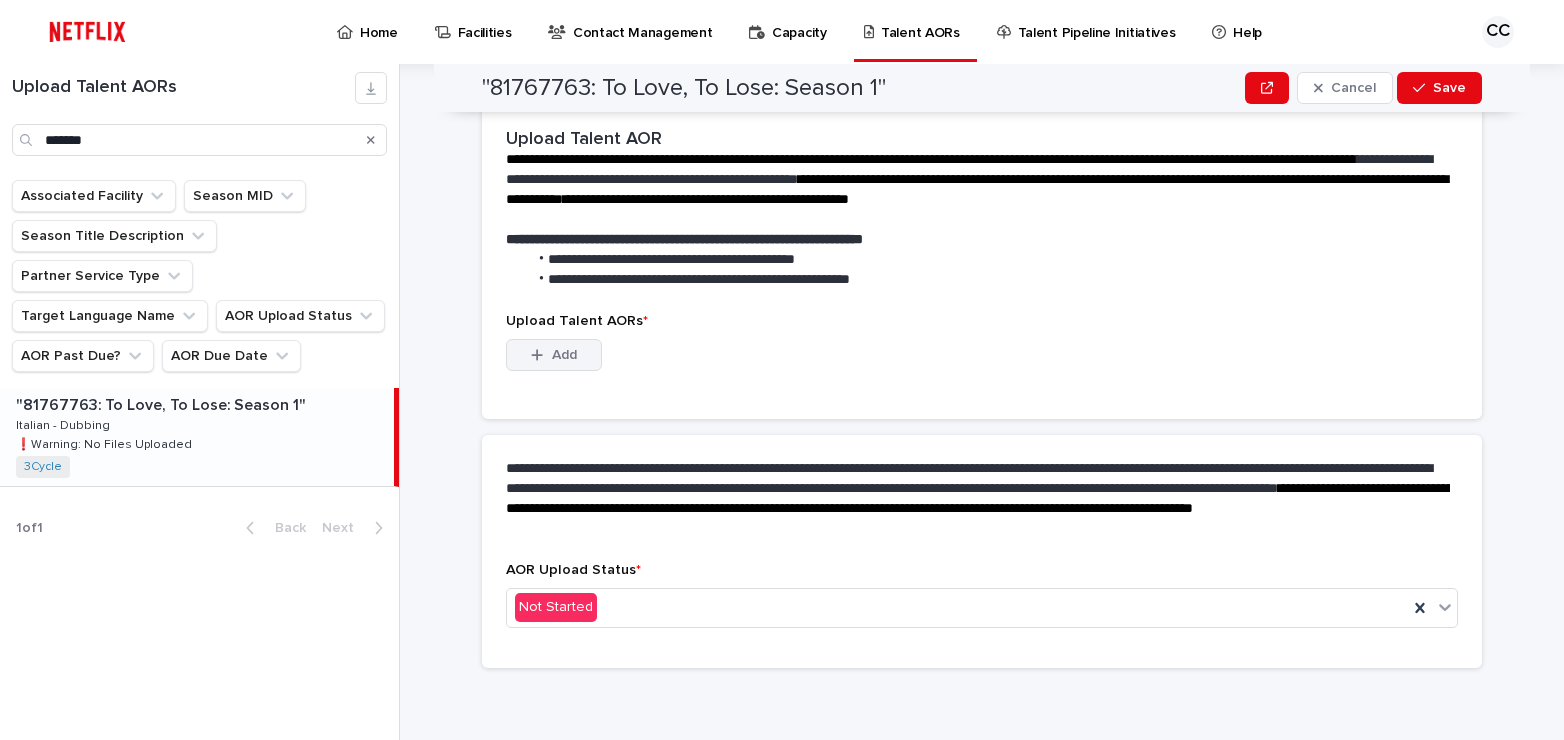 click at bounding box center (541, 355) 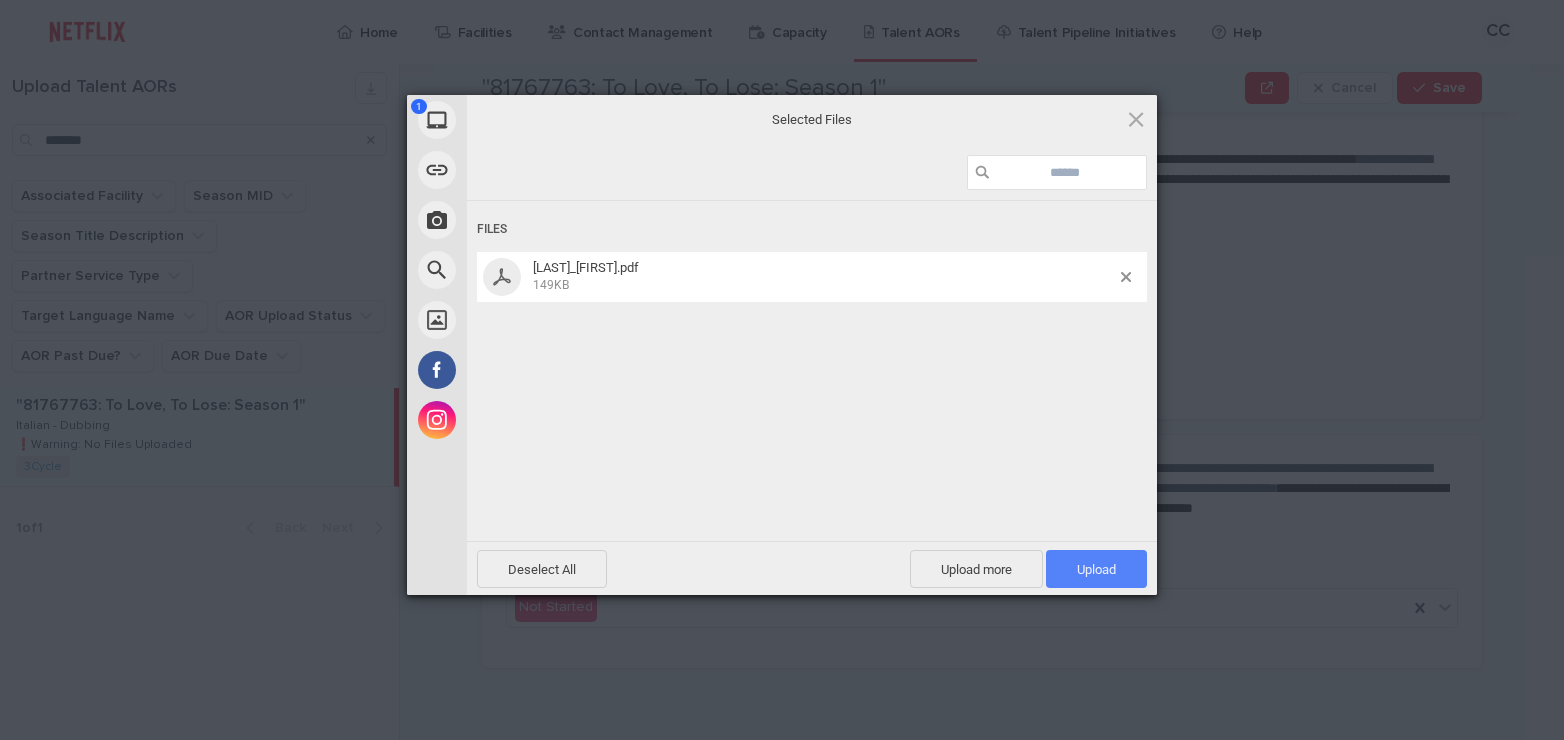 click on "Upload
1" at bounding box center [1096, 569] 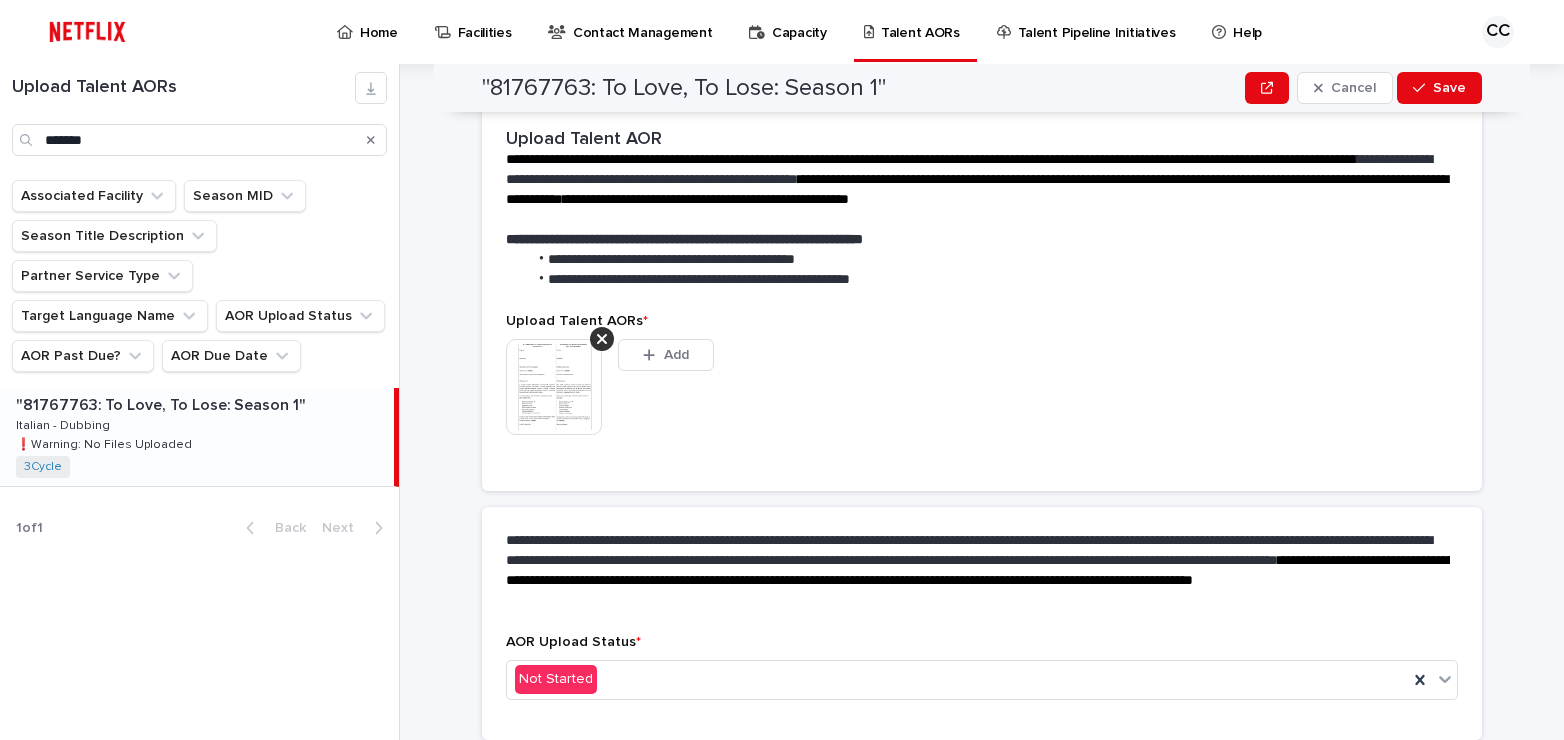 scroll, scrollTop: 433, scrollLeft: 0, axis: vertical 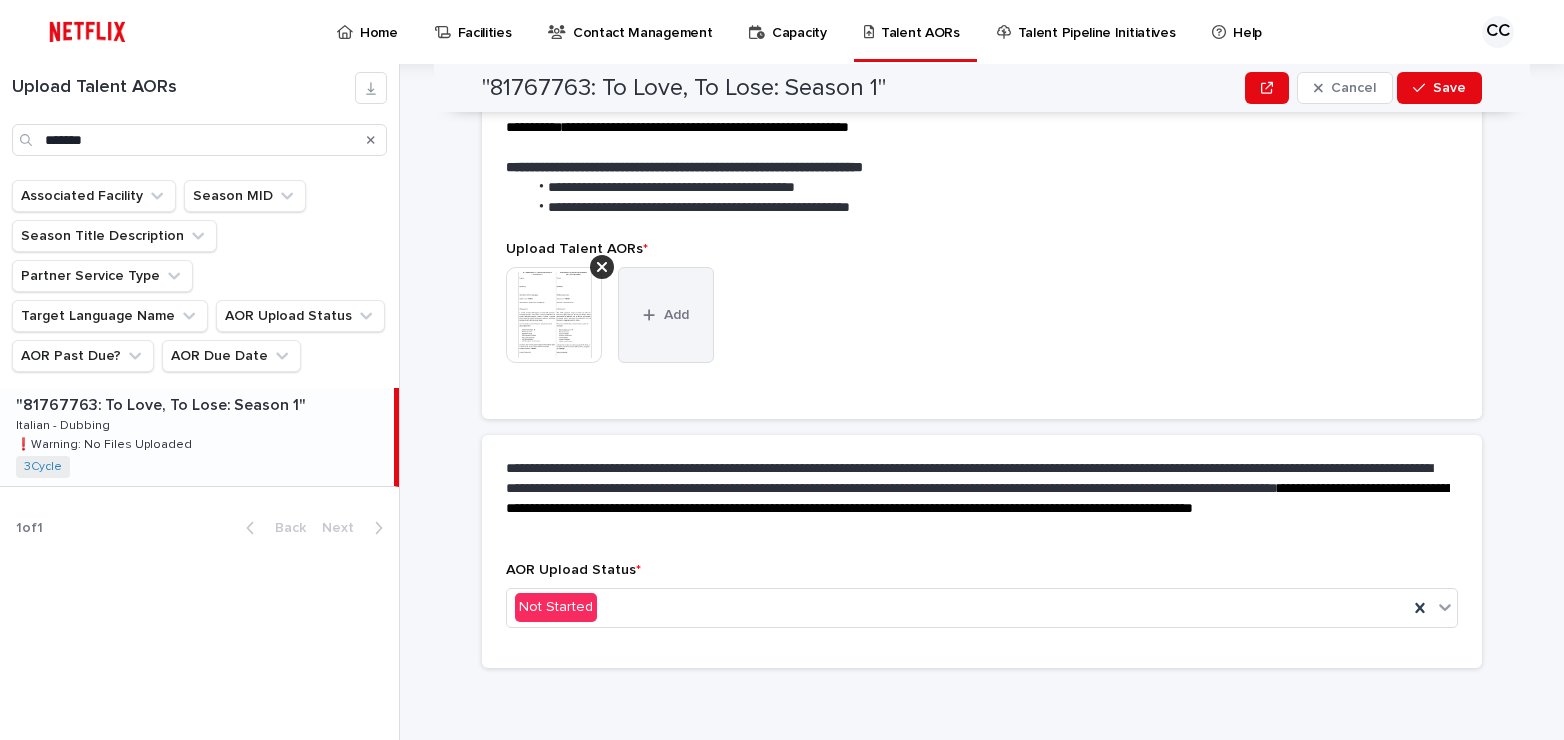 click on "Add" at bounding box center [676, 315] 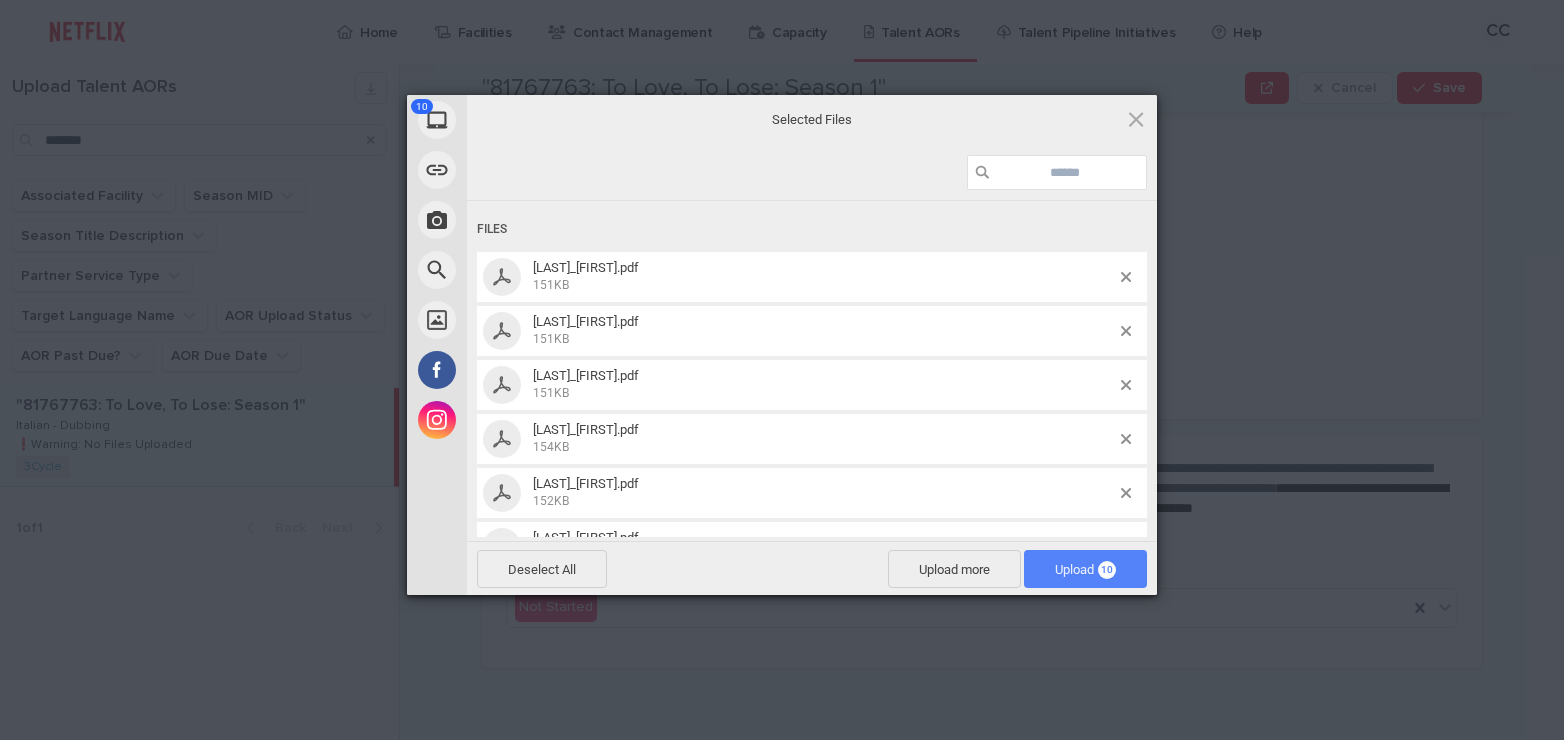 click on "Upload
10" at bounding box center [1085, 569] 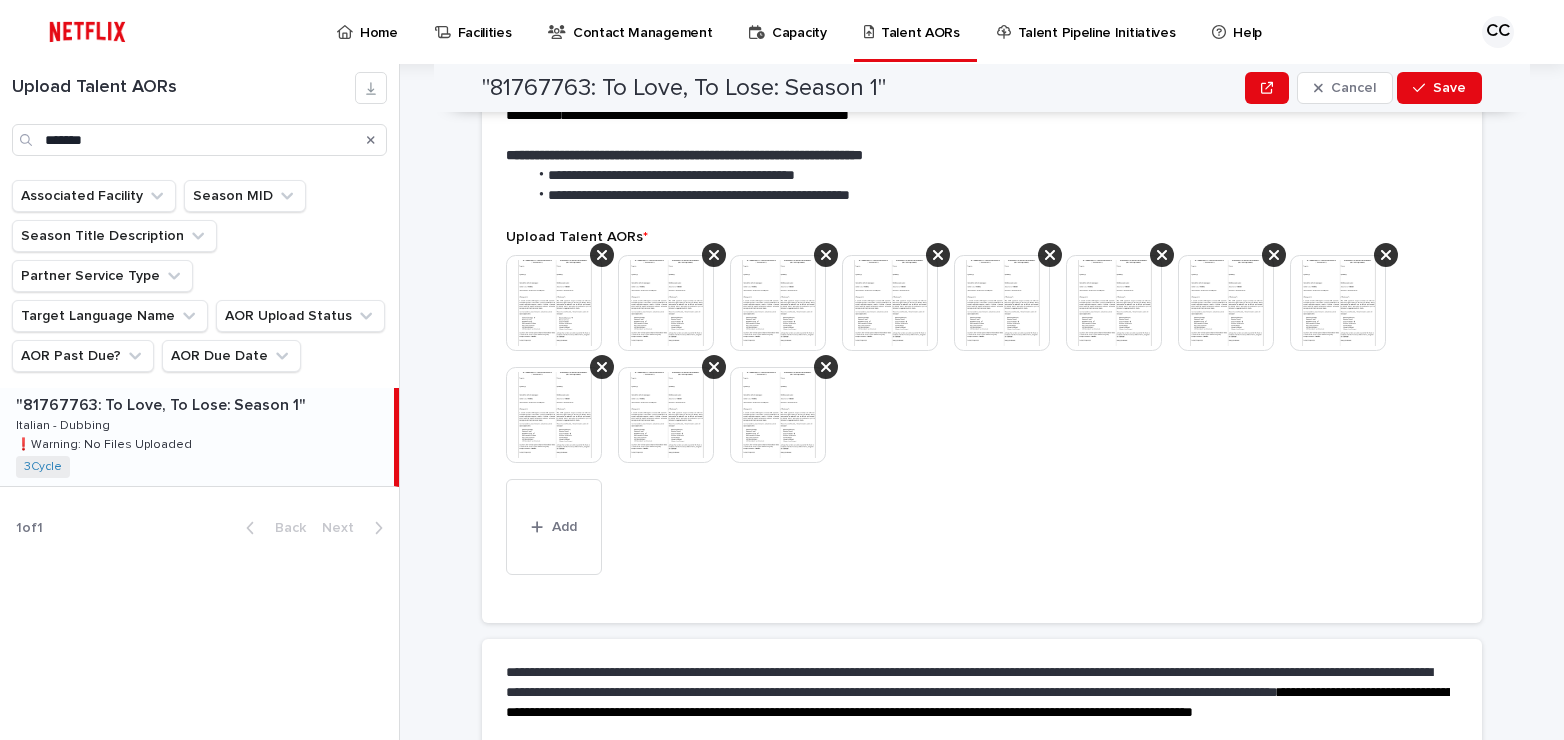 scroll, scrollTop: 649, scrollLeft: 0, axis: vertical 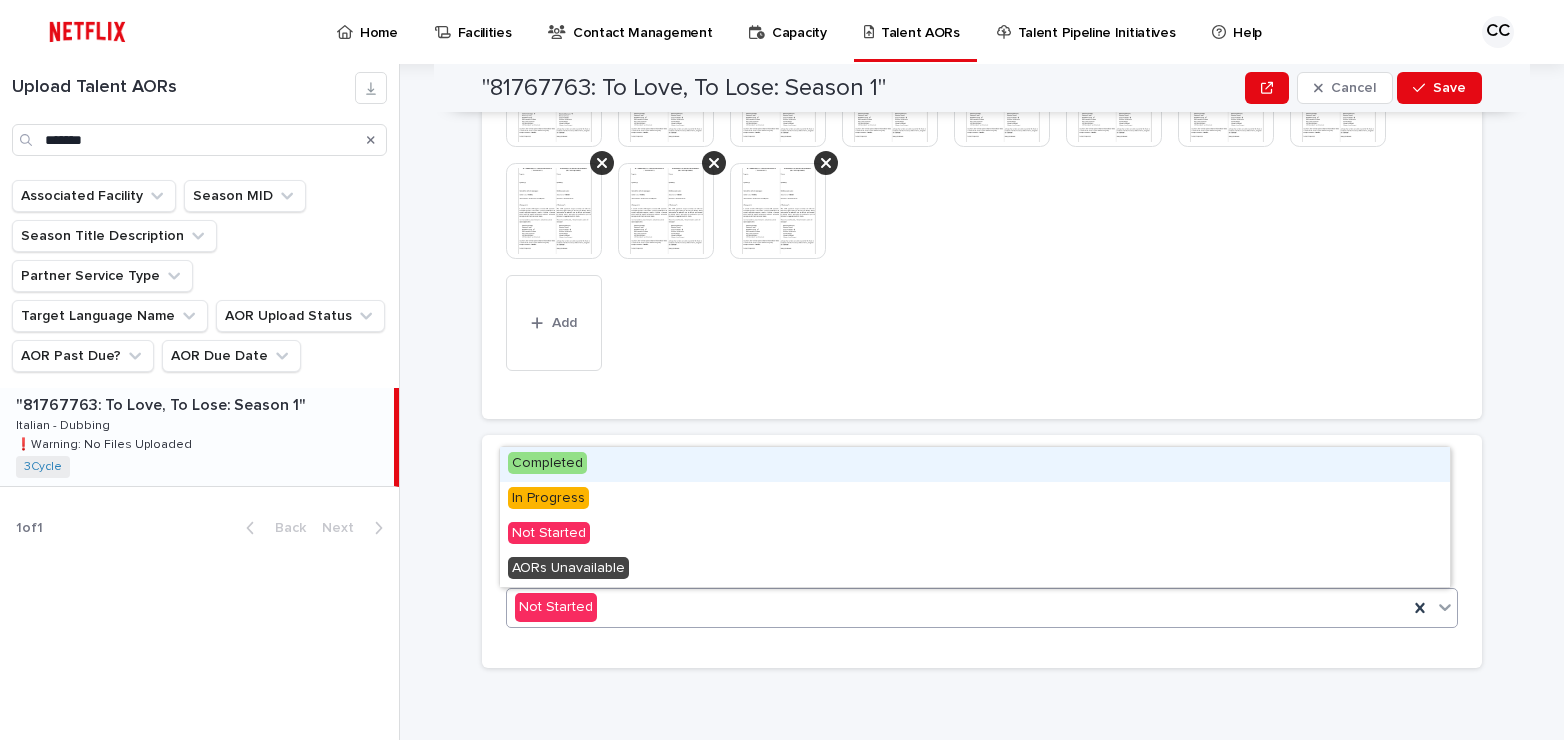 click 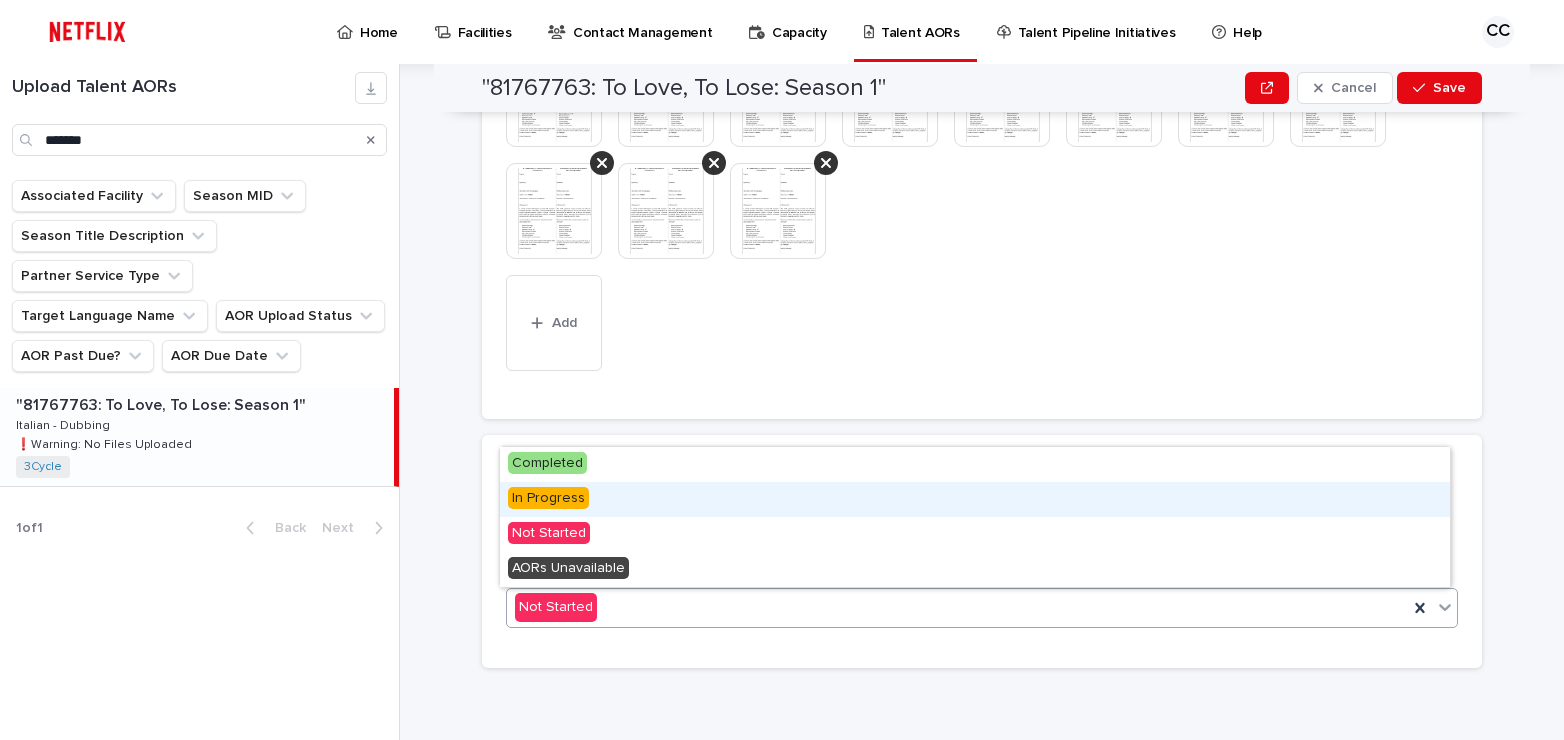 click on "In Progress" at bounding box center (975, 499) 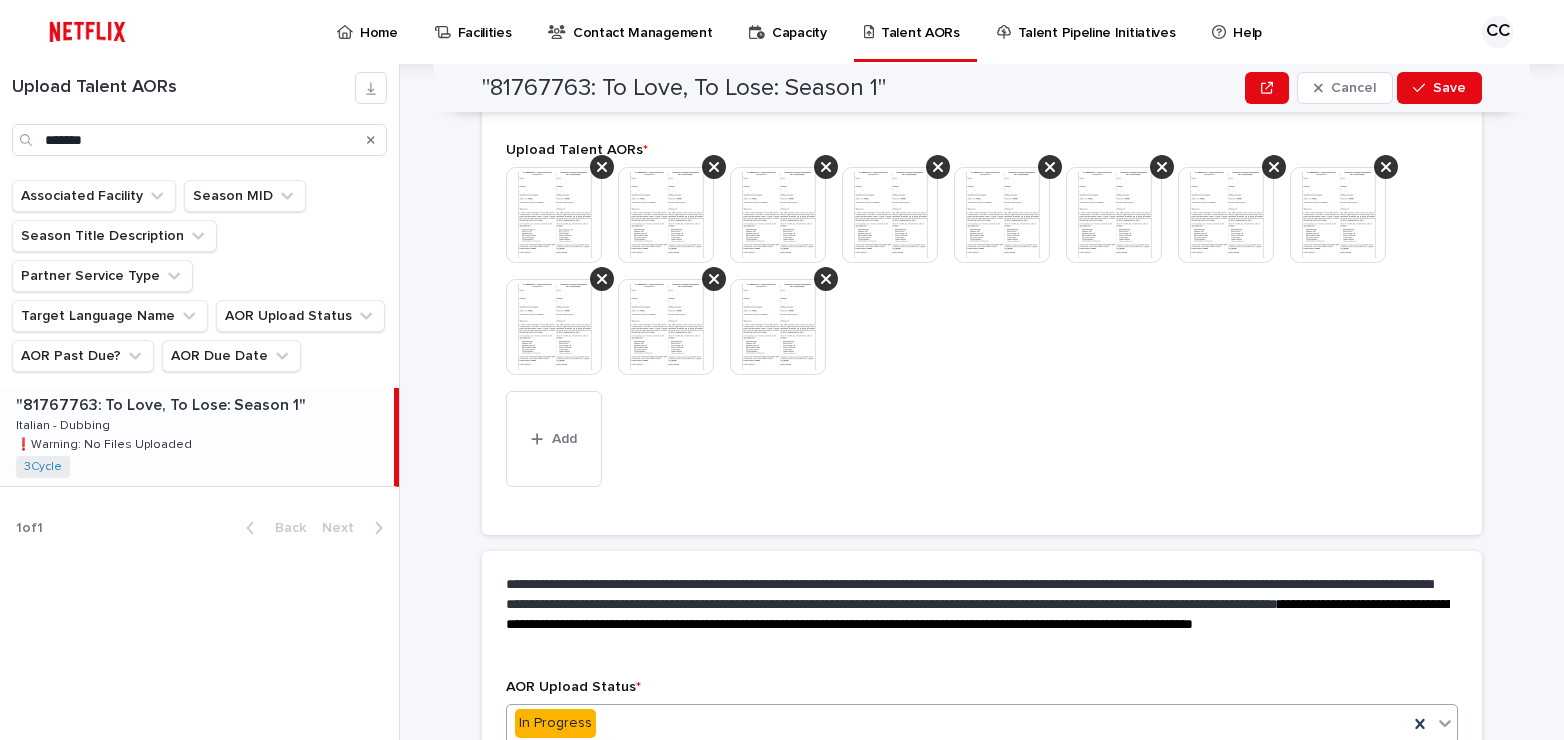 scroll, scrollTop: 707, scrollLeft: 0, axis: vertical 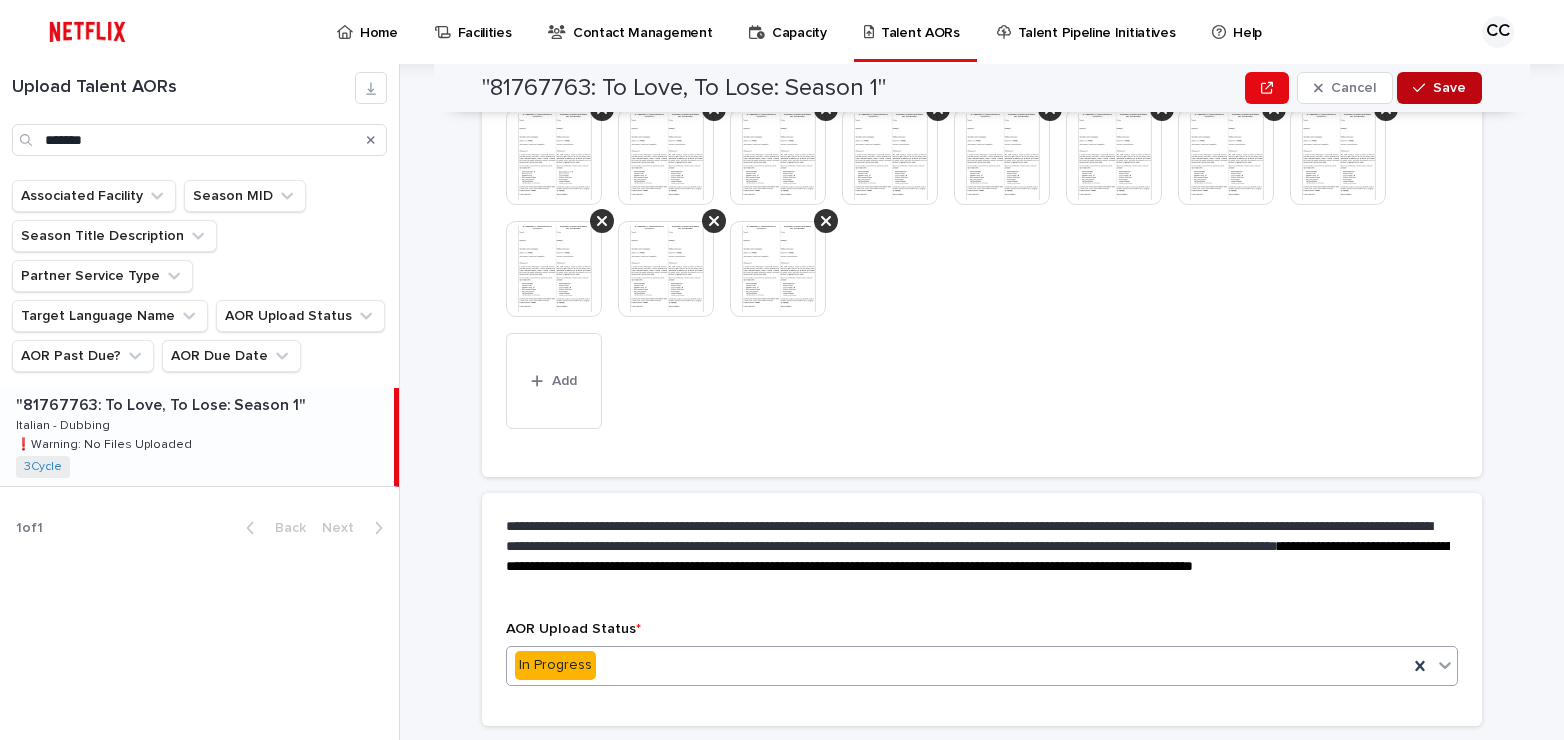 click on "Save" at bounding box center (1449, 88) 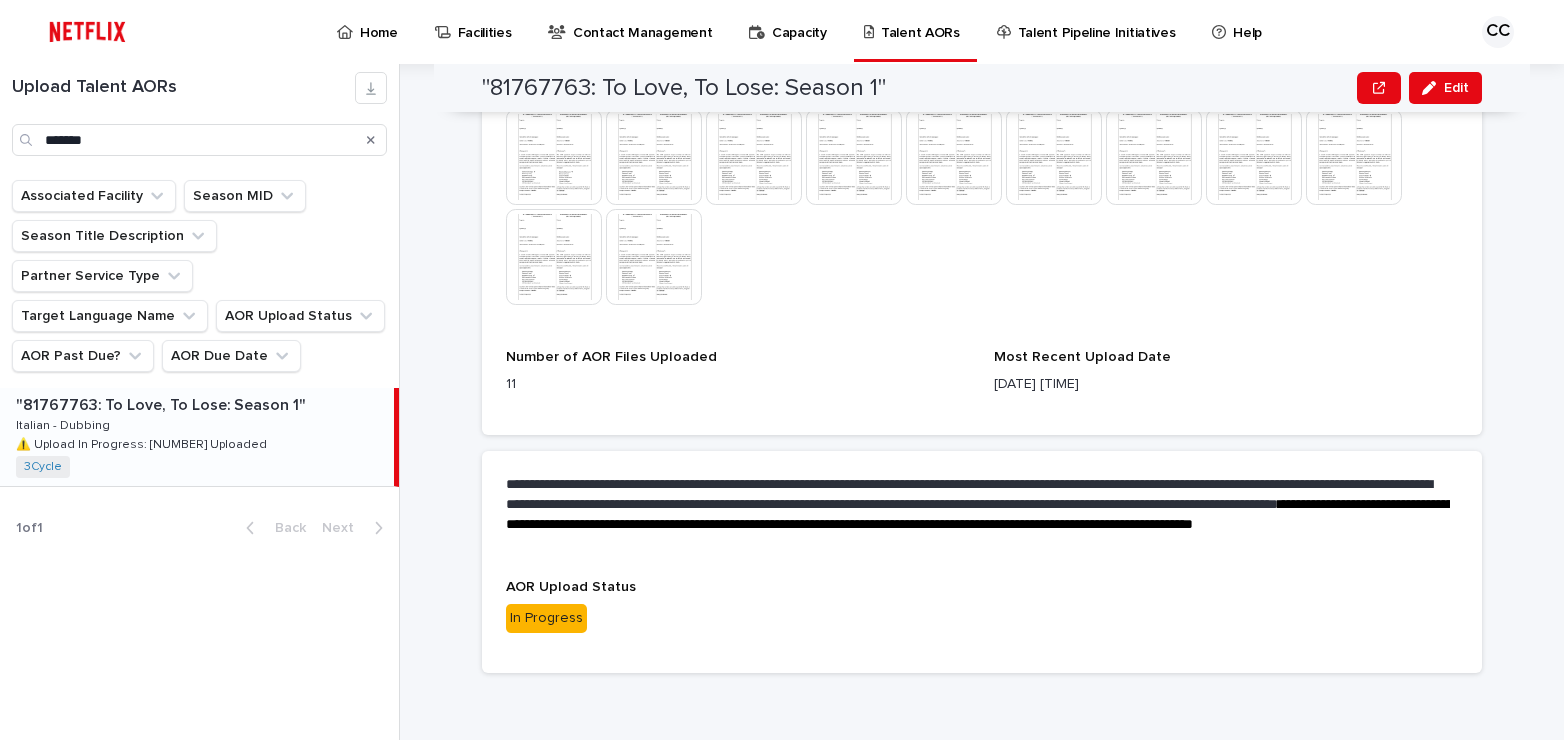 scroll, scrollTop: 579, scrollLeft: 0, axis: vertical 